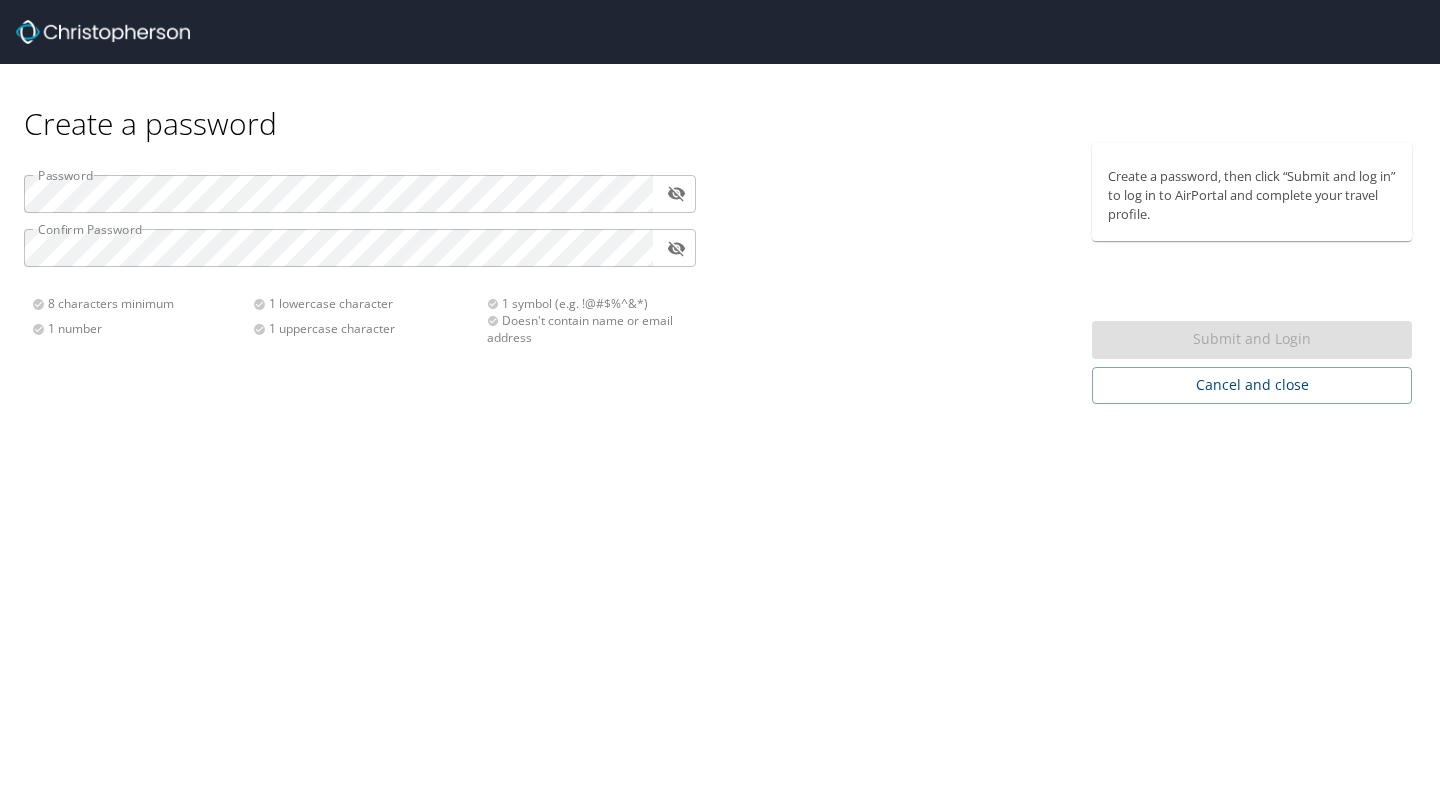 scroll, scrollTop: 0, scrollLeft: 0, axis: both 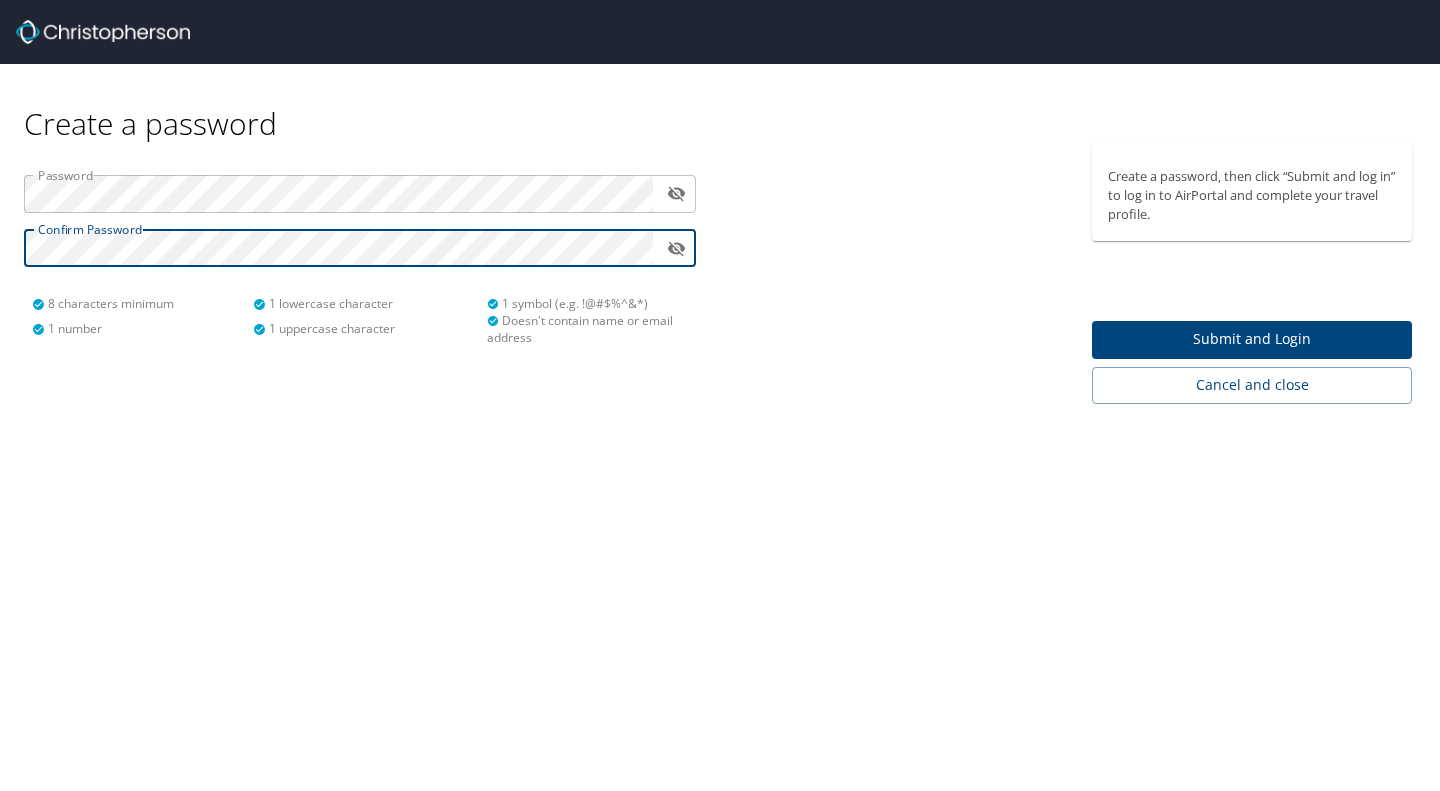 click on "Submit and Login" at bounding box center [1252, 339] 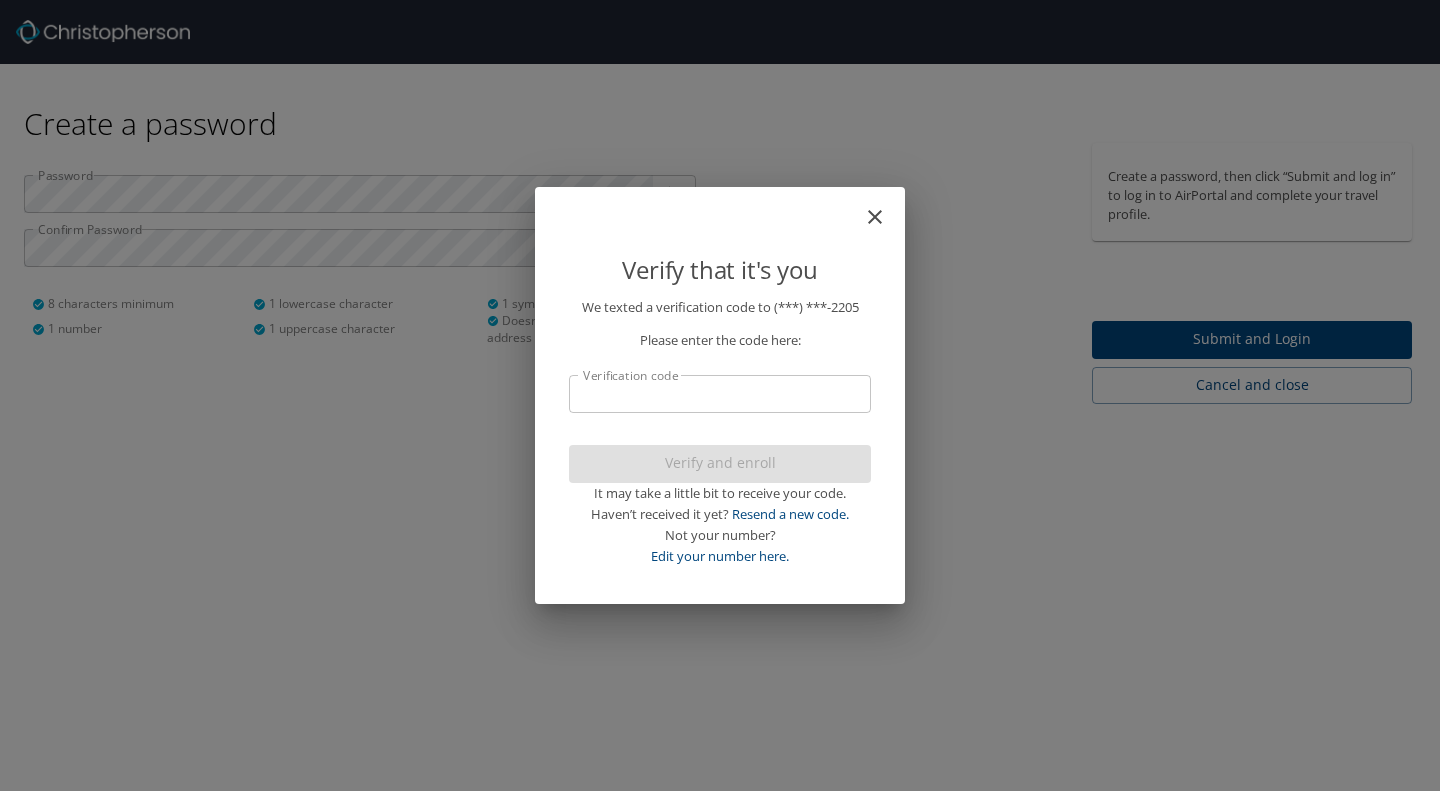 click on "Verification code" at bounding box center (720, 394) 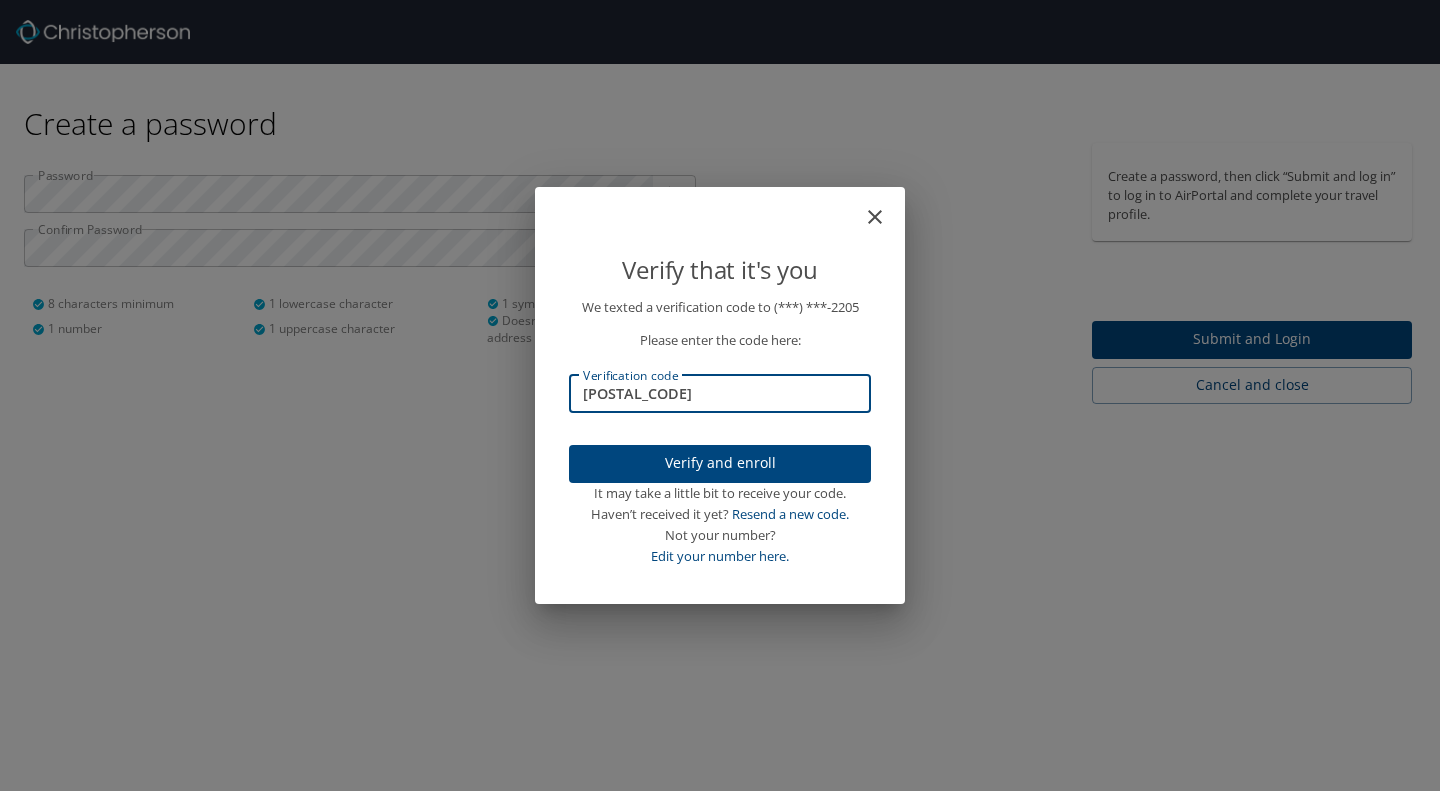 type on "765941" 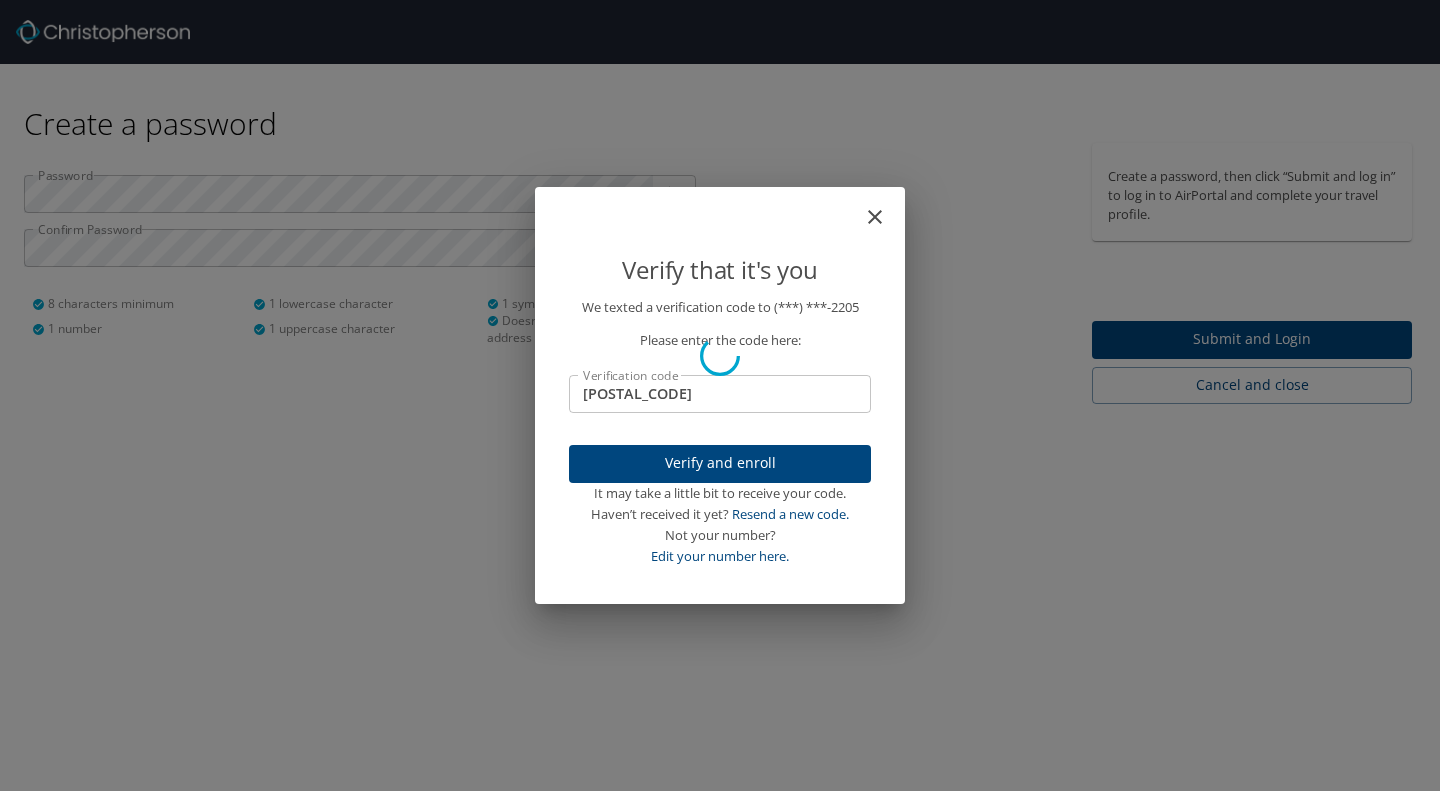 type 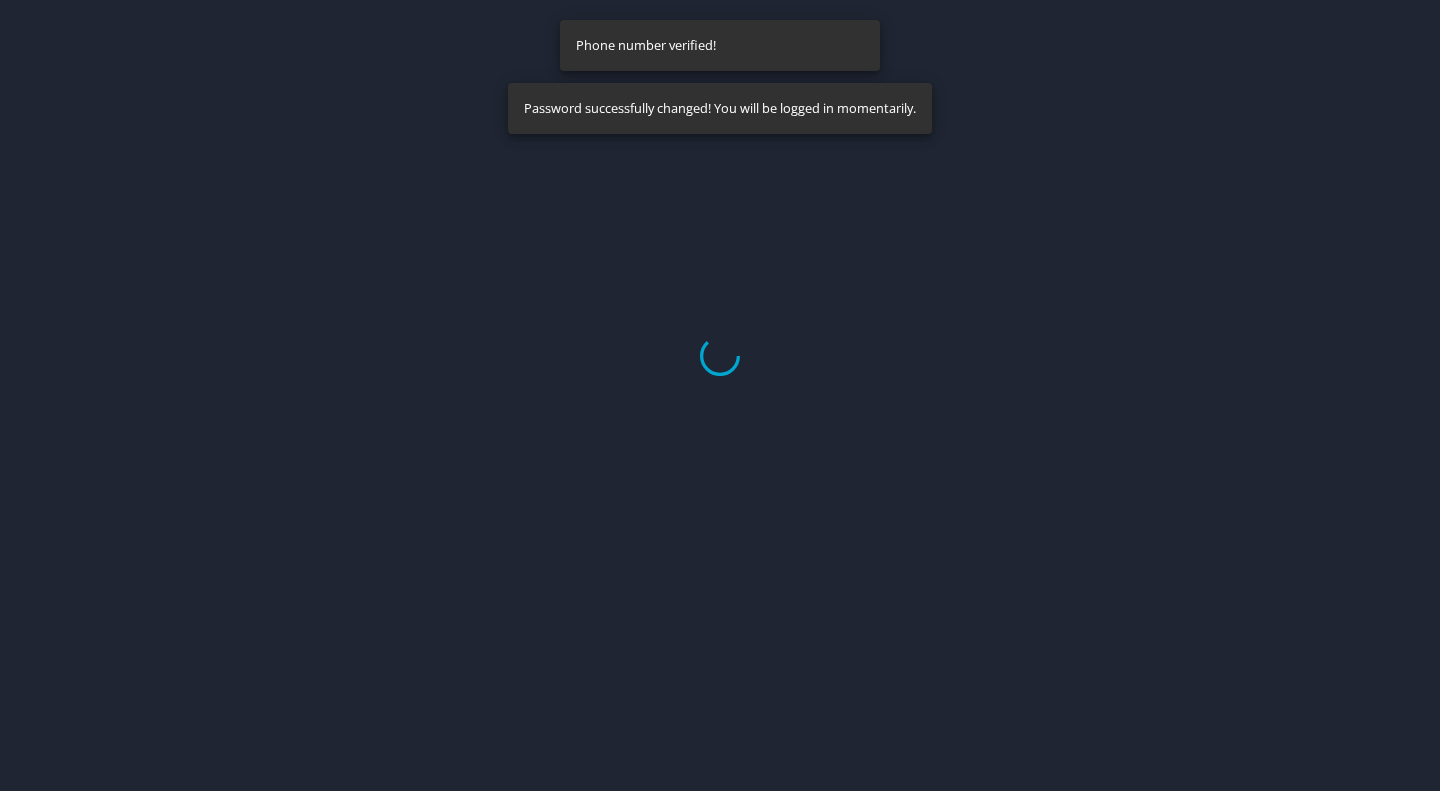 select on "US" 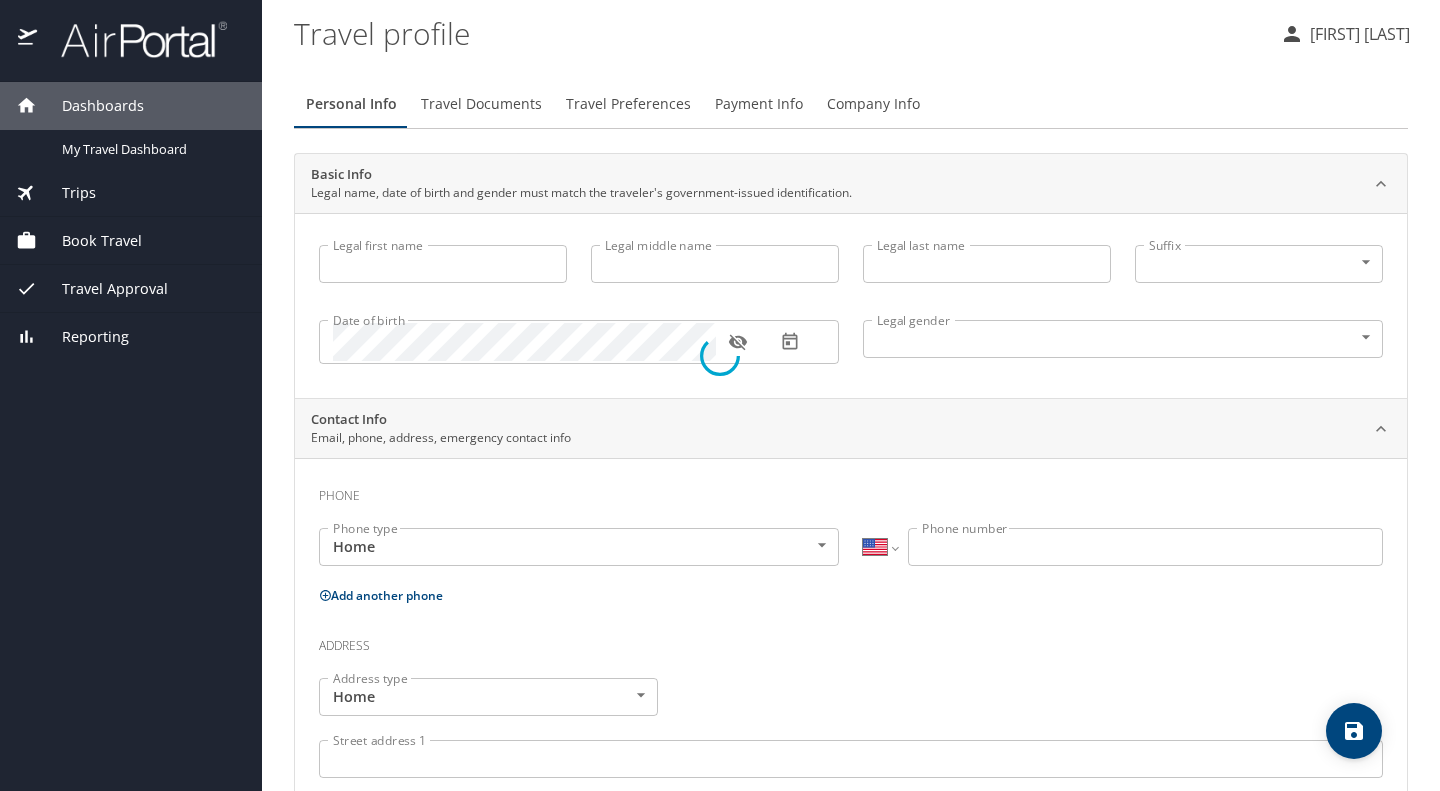 type on "Steve" 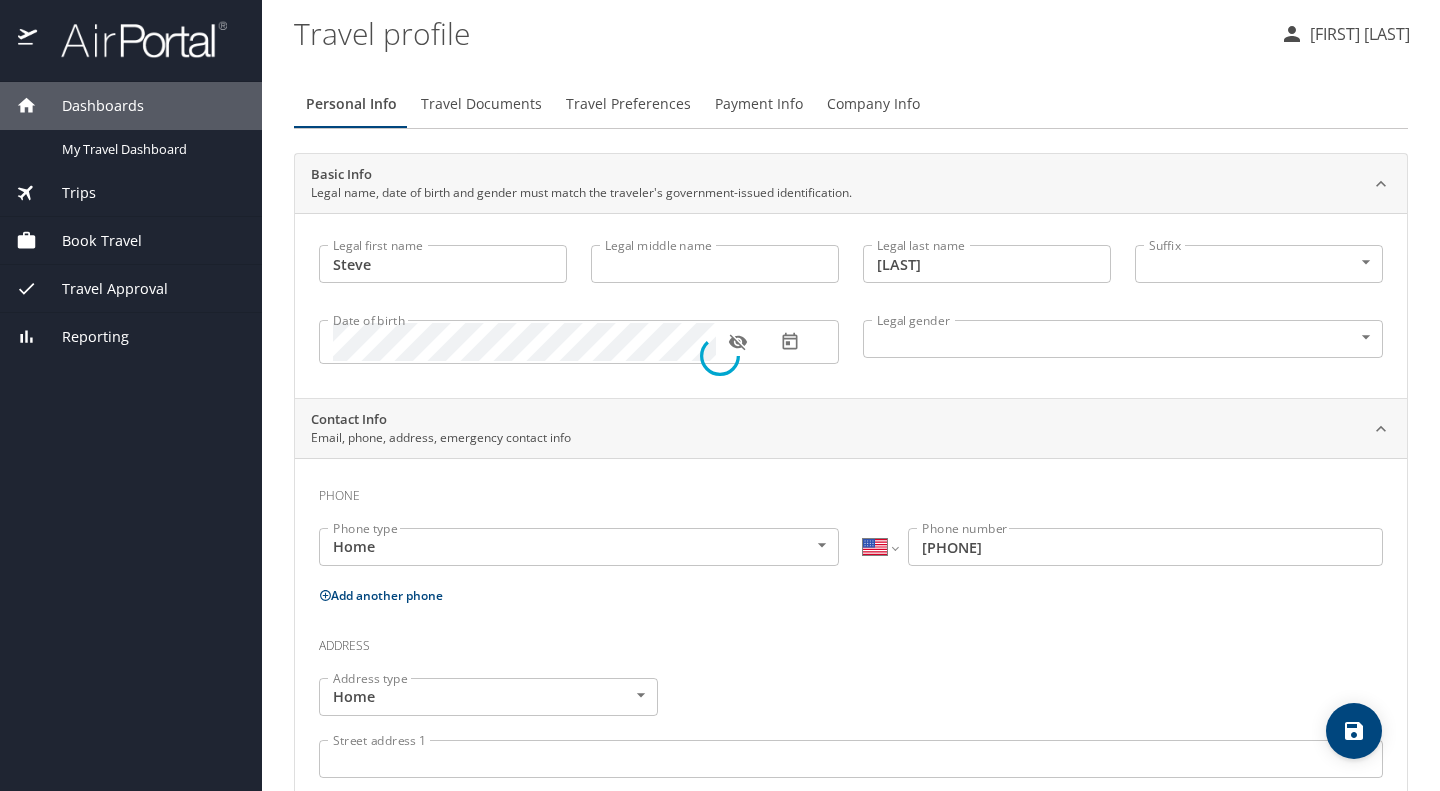 select on "US" 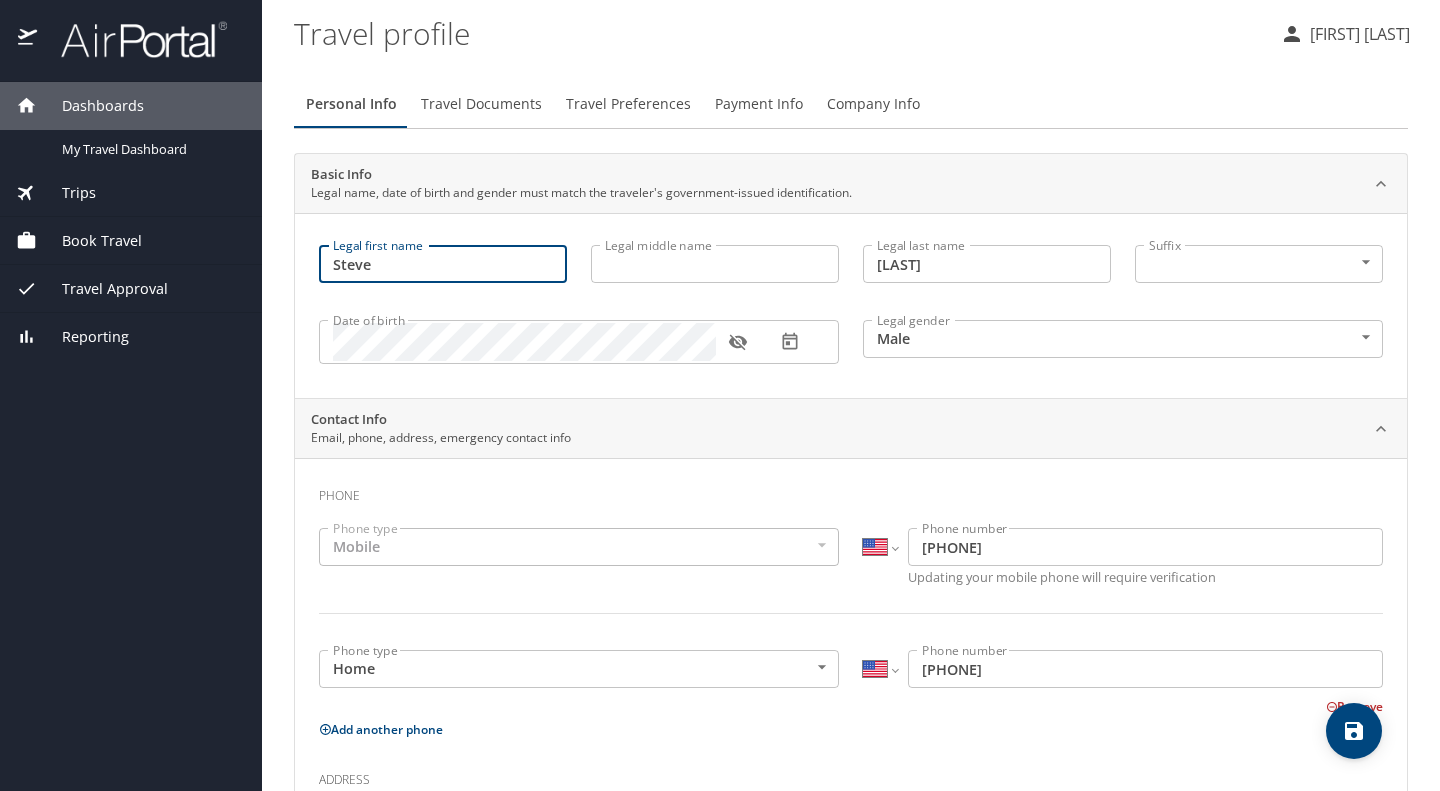 click on "Steve" at bounding box center (443, 264) 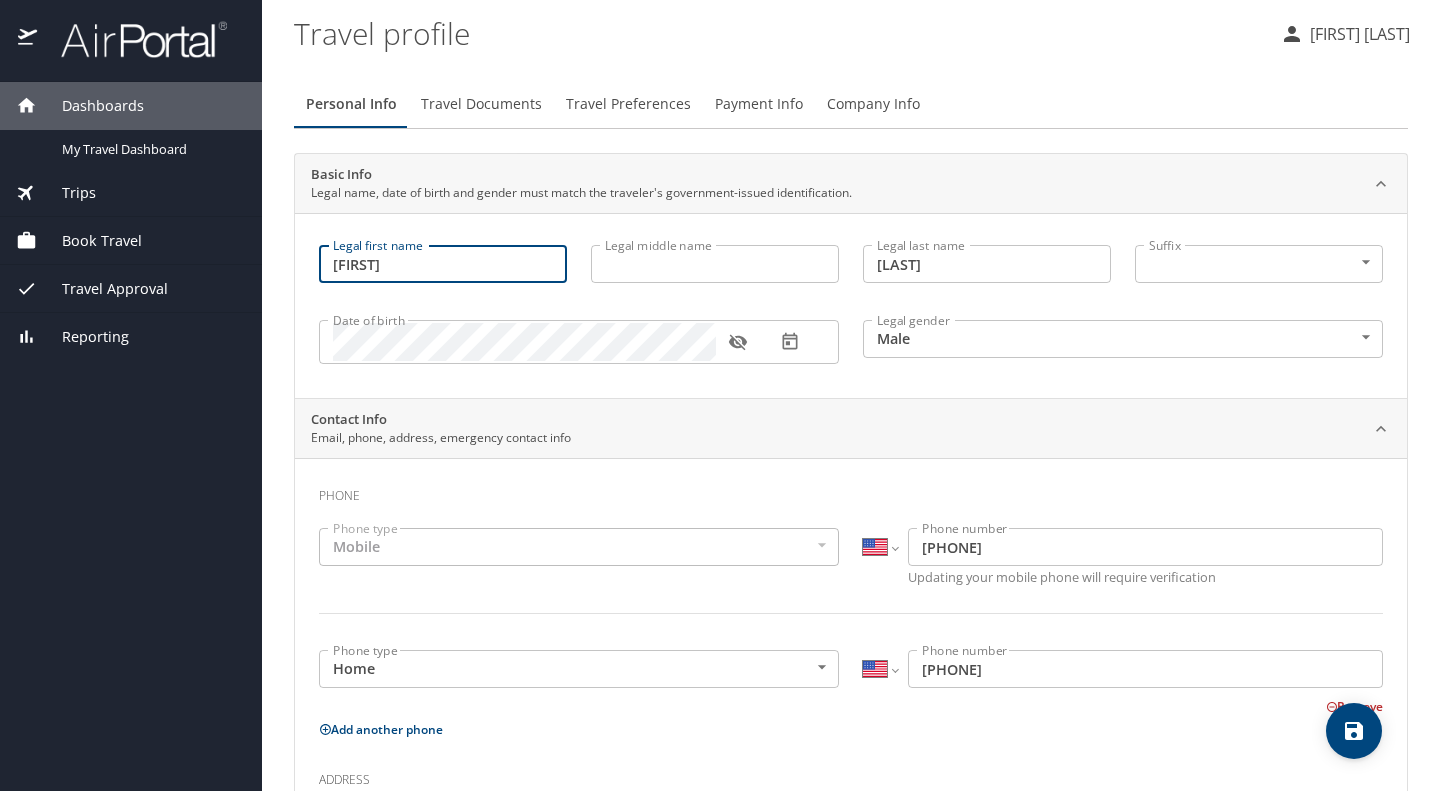 type on "[FIRST]" 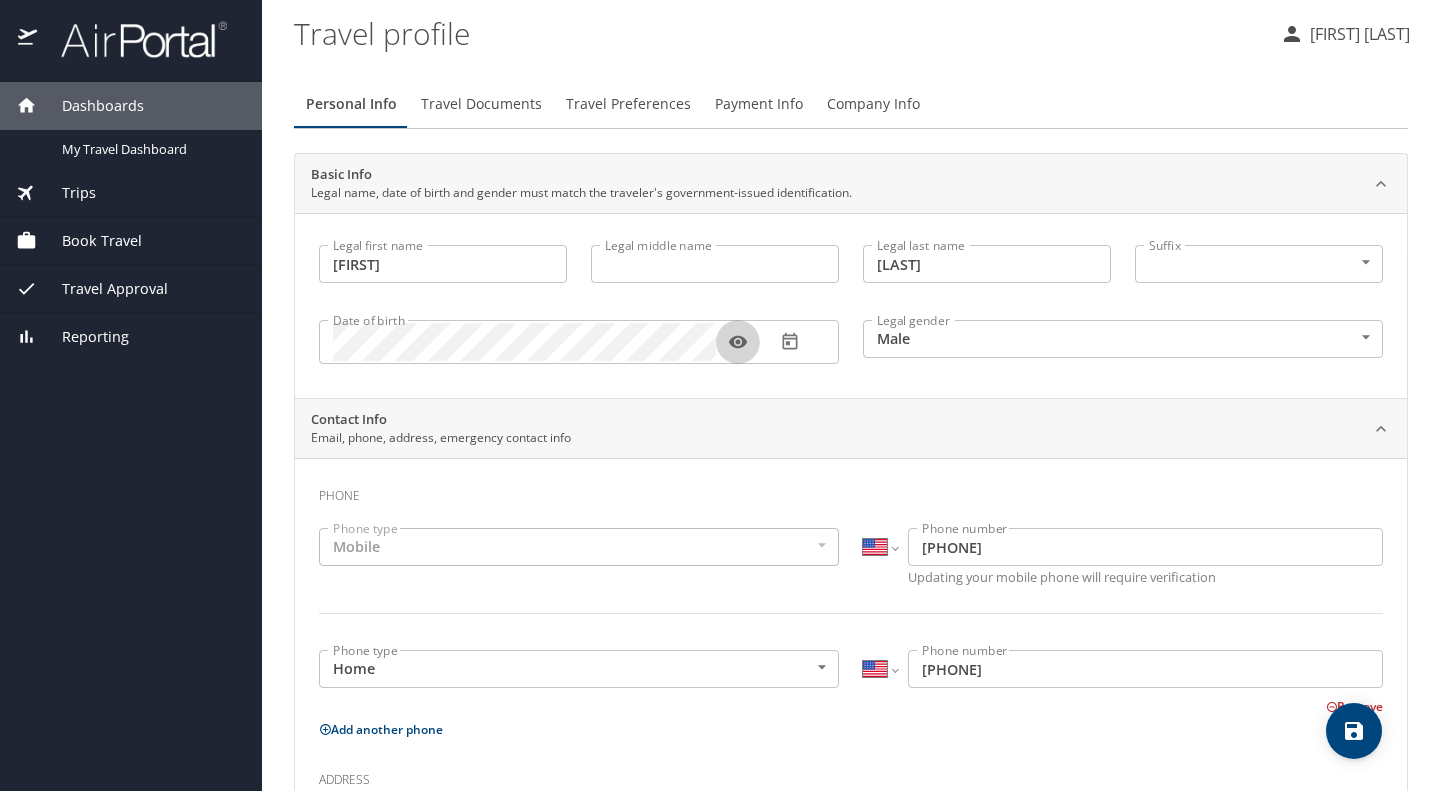 click 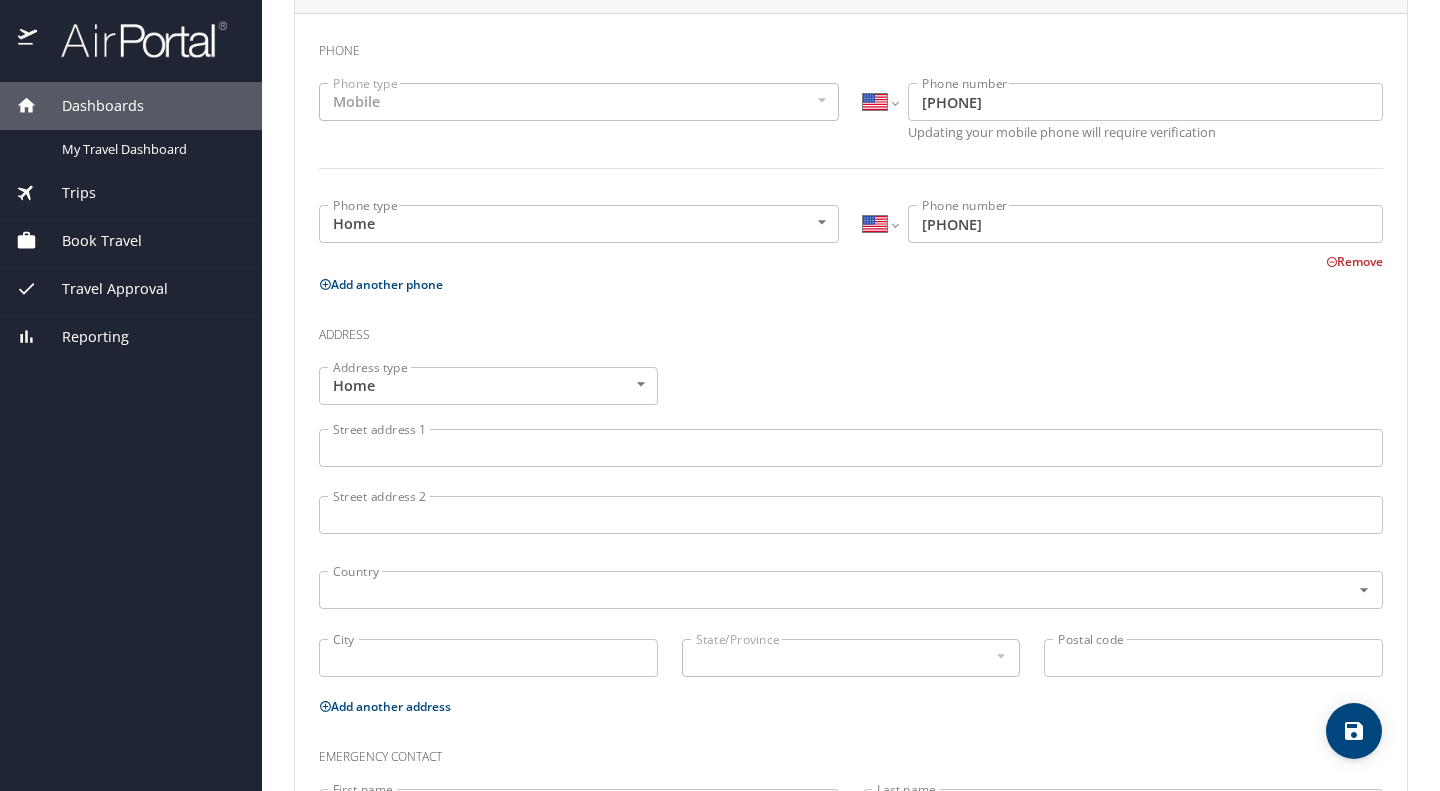 scroll, scrollTop: 461, scrollLeft: 0, axis: vertical 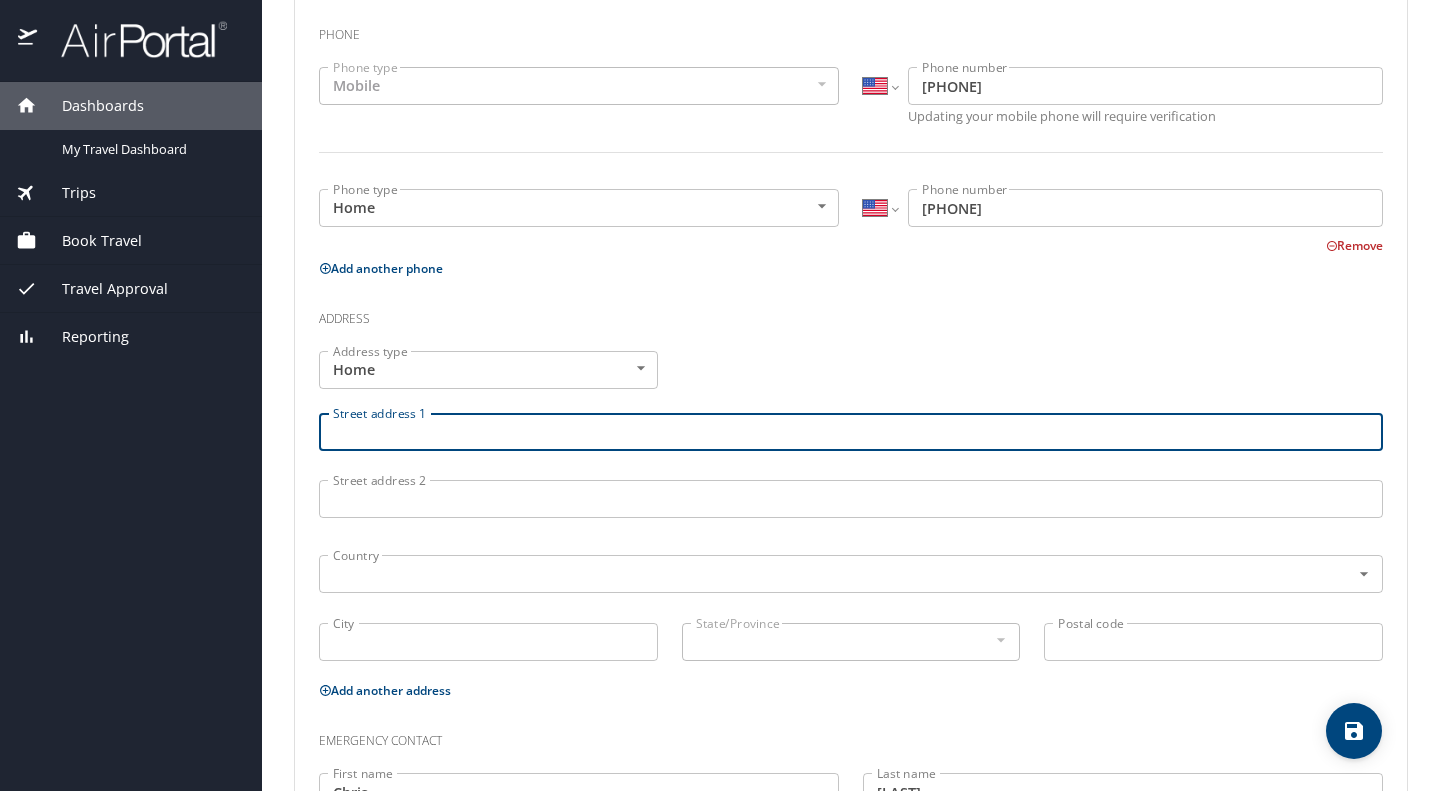 click on "Street address 1" at bounding box center [851, 432] 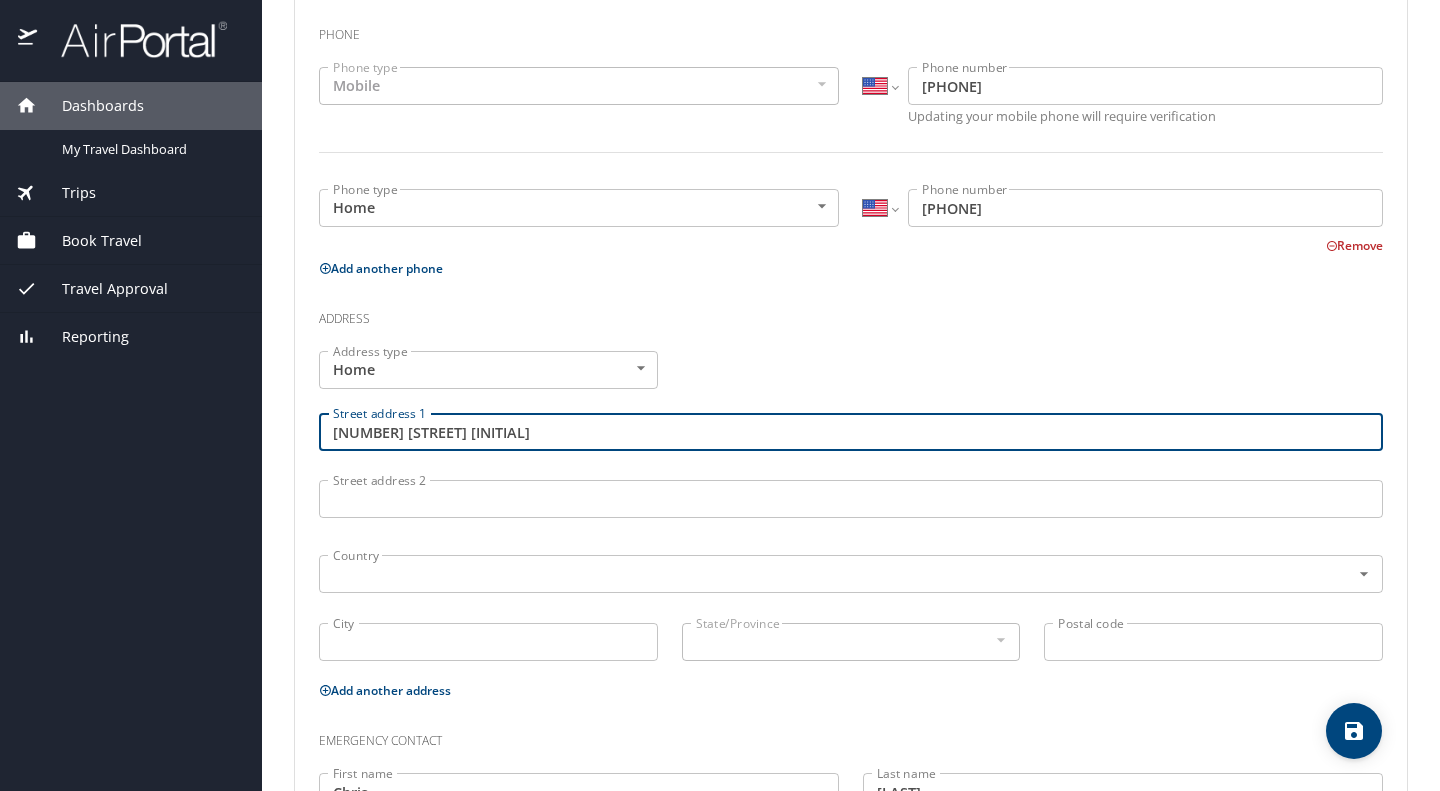 type on "[NUMBER] [STREET]" 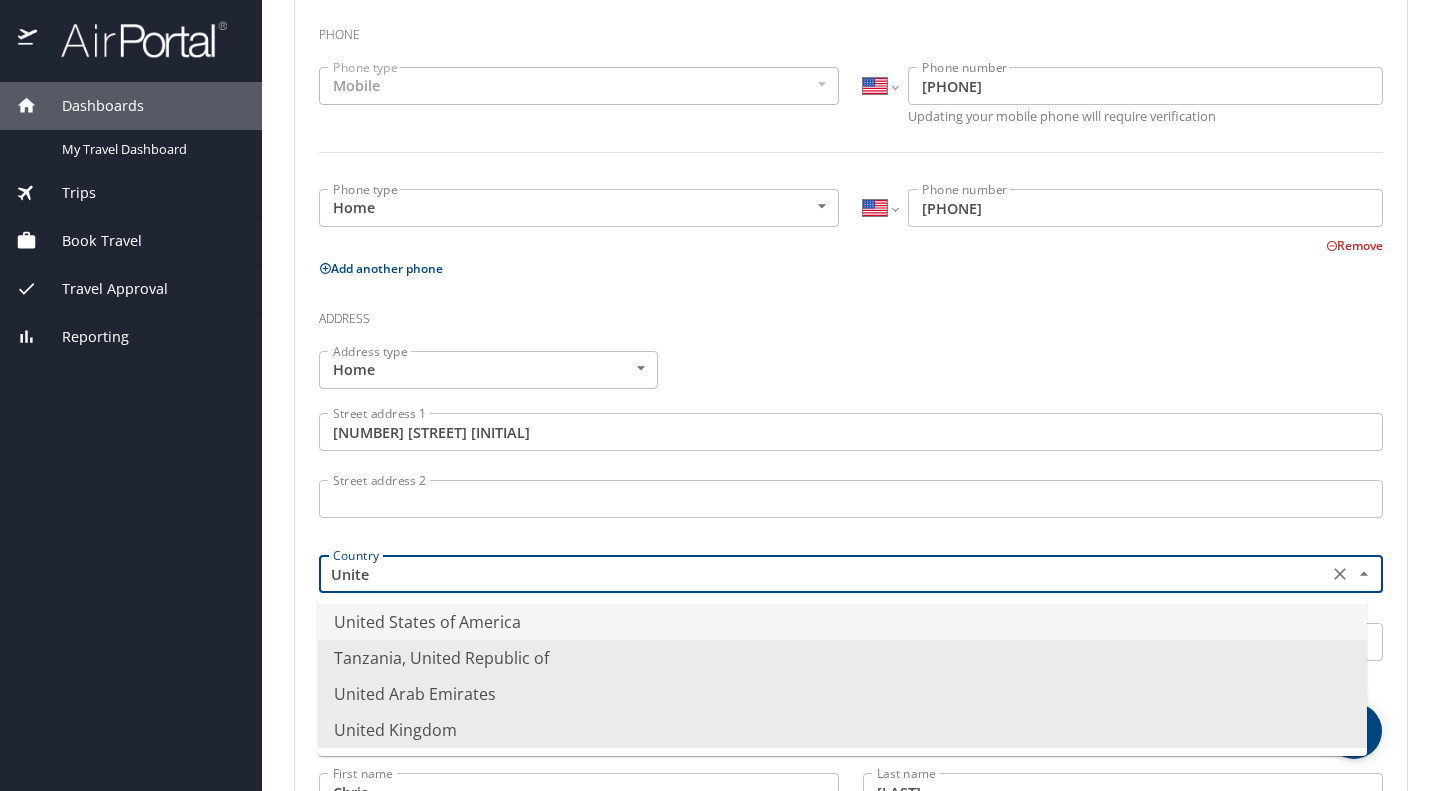 click on "United States of America" at bounding box center (842, 622) 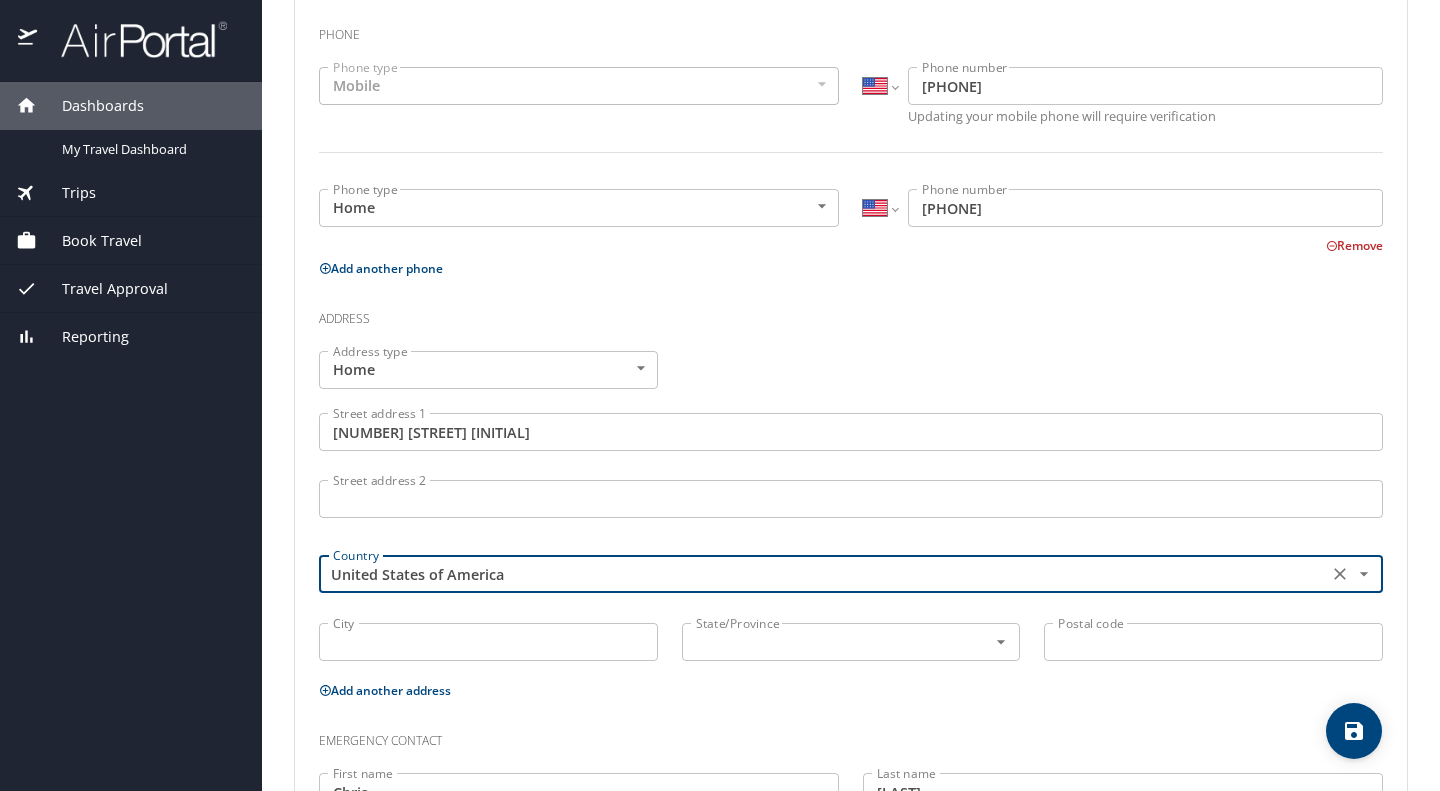 type on "United States of America" 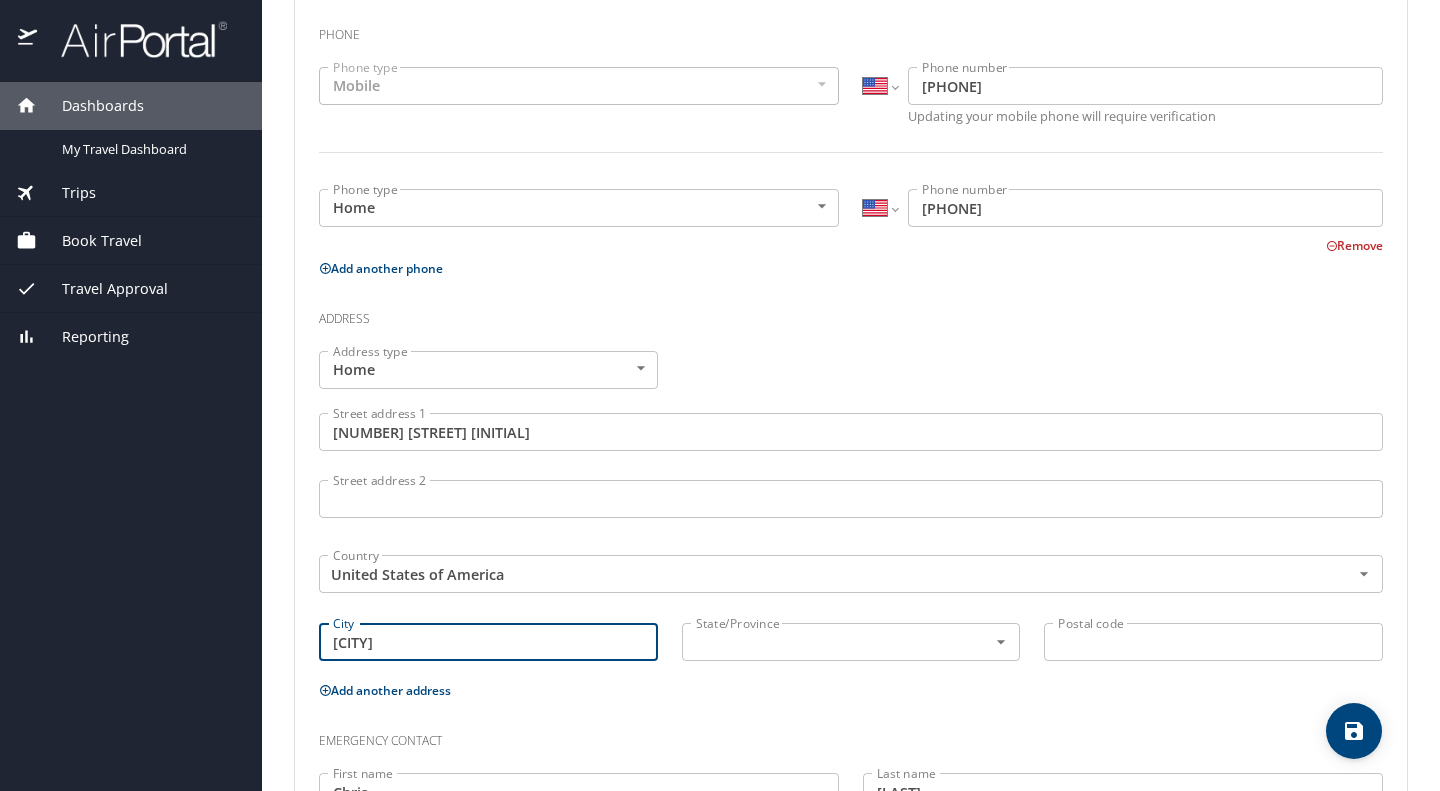 type on "[CITY]" 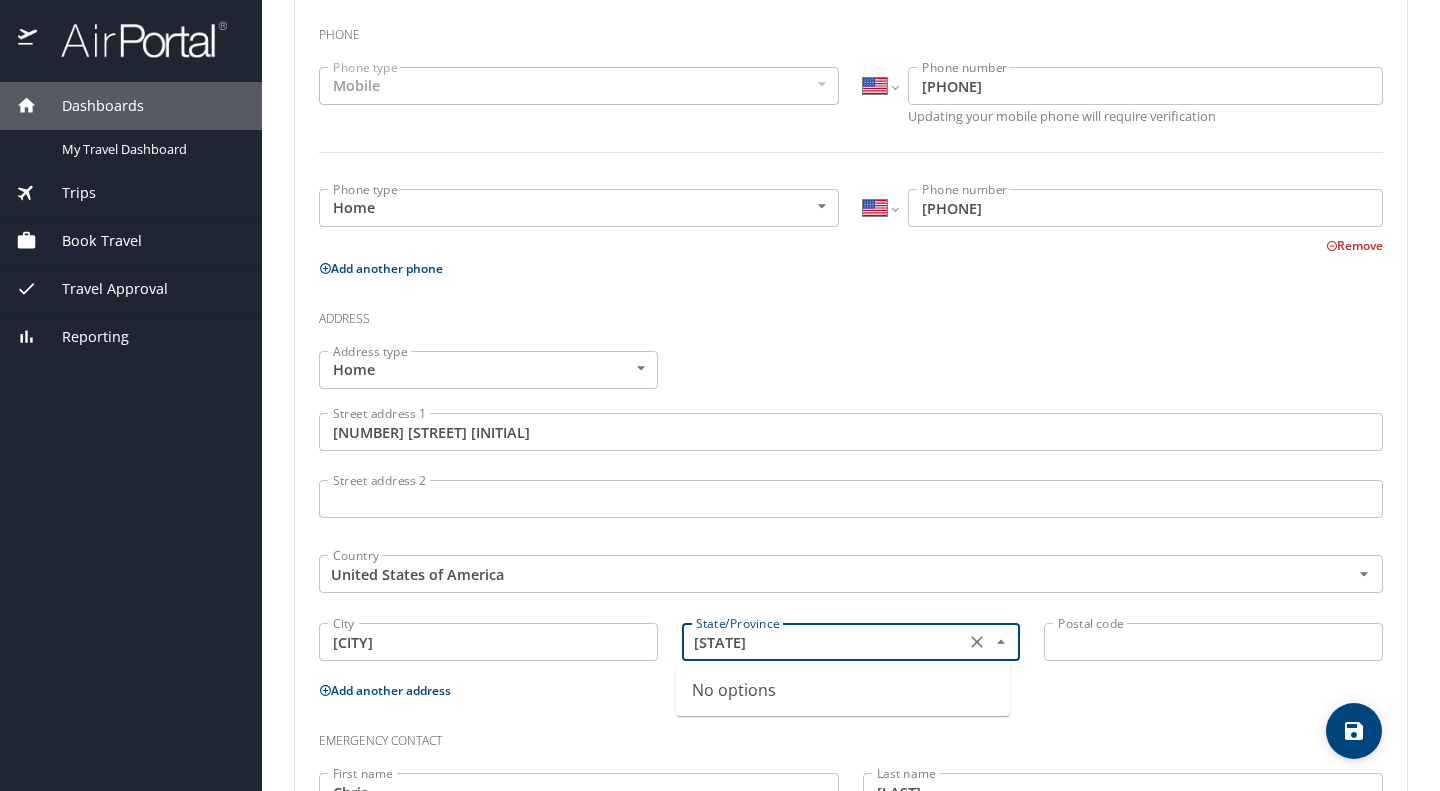 type on "NJ" 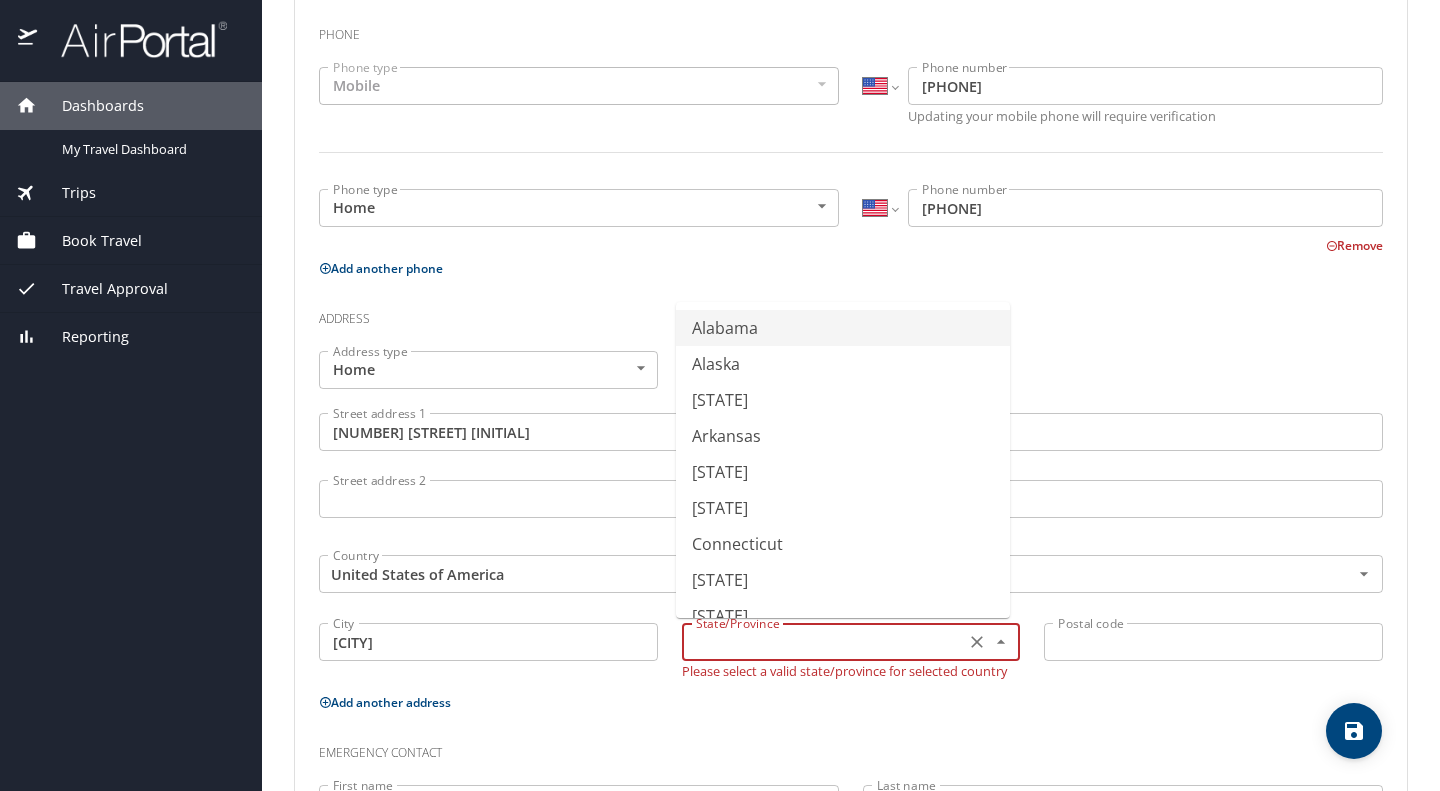 click at bounding box center (822, 642) 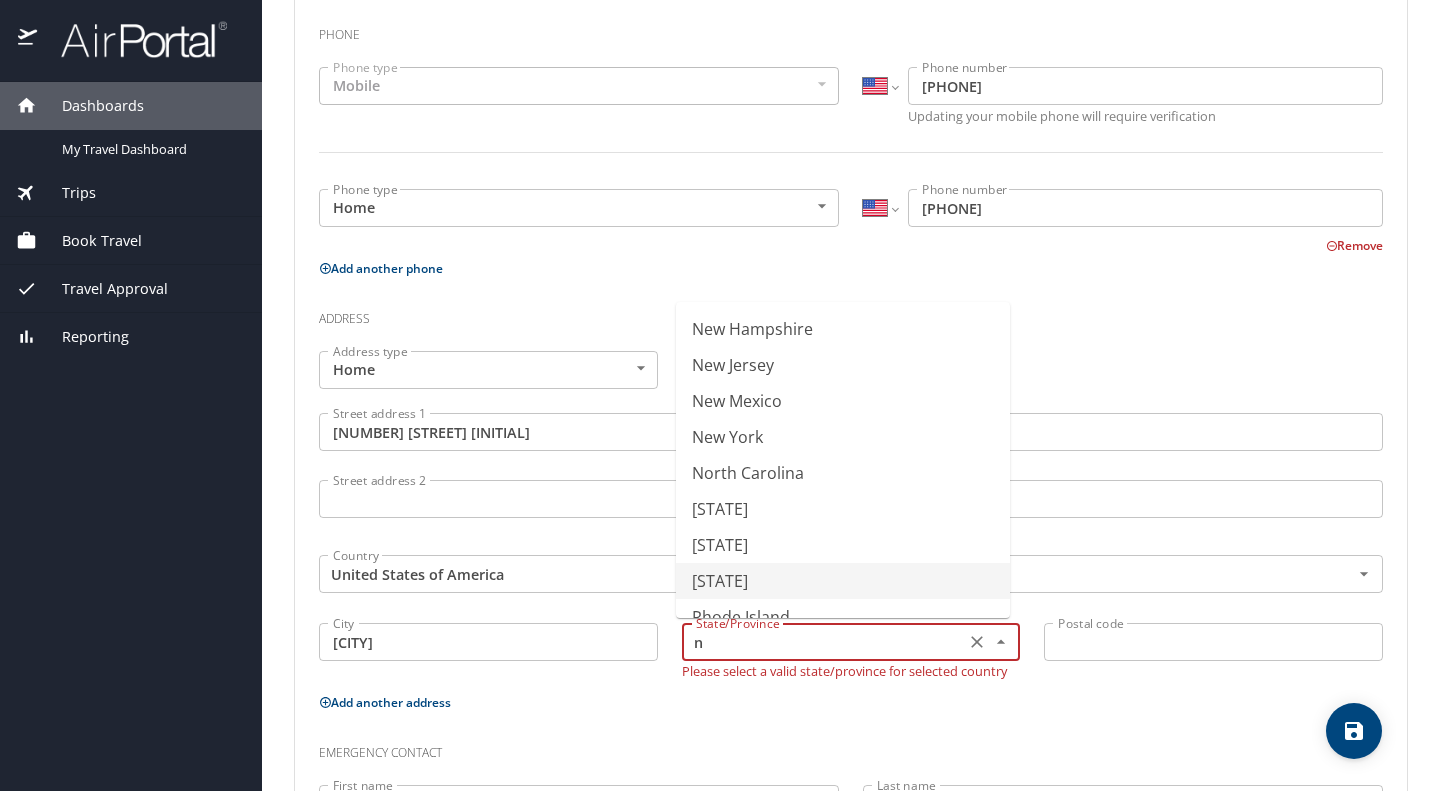 scroll, scrollTop: 568, scrollLeft: 0, axis: vertical 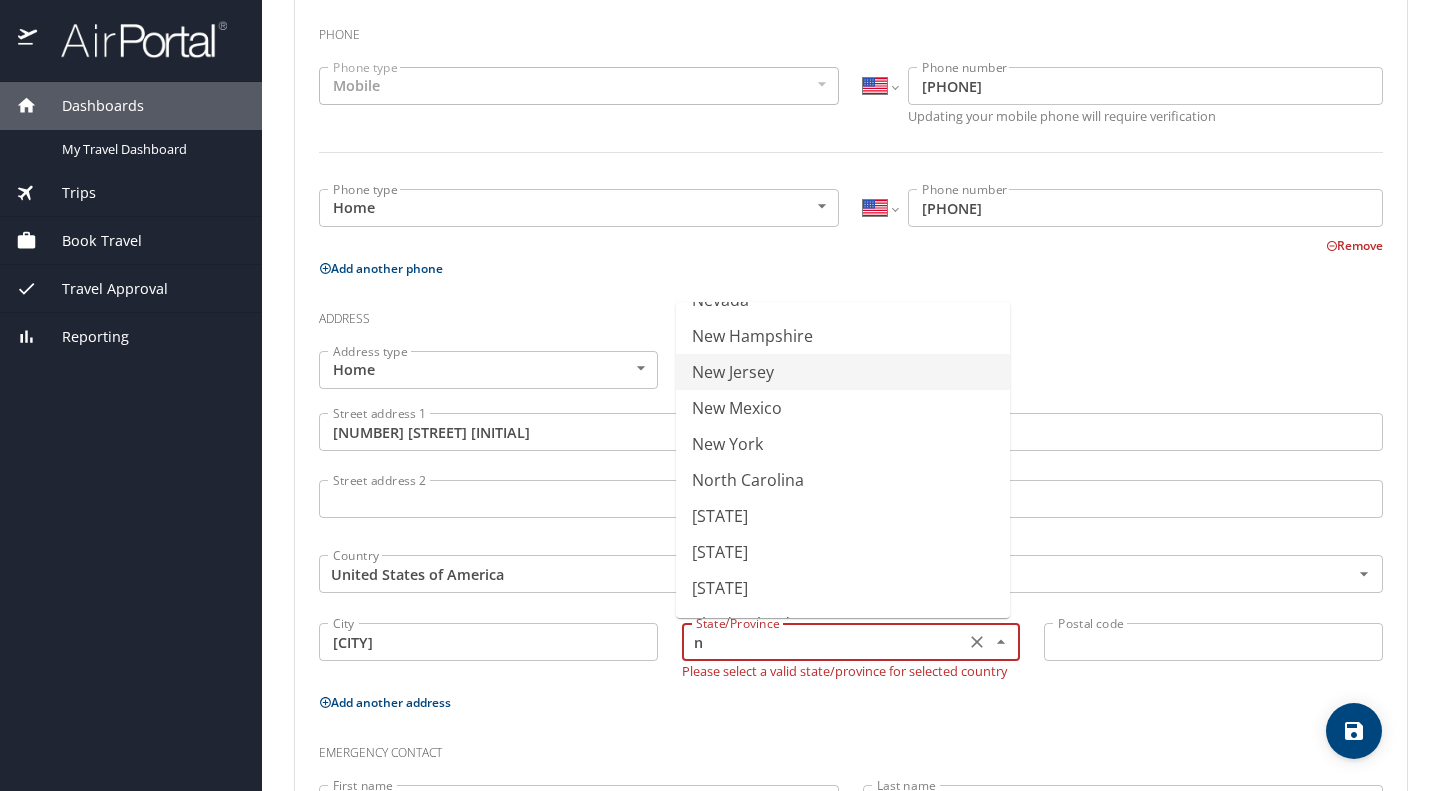 click on "New Jersey" at bounding box center (843, 372) 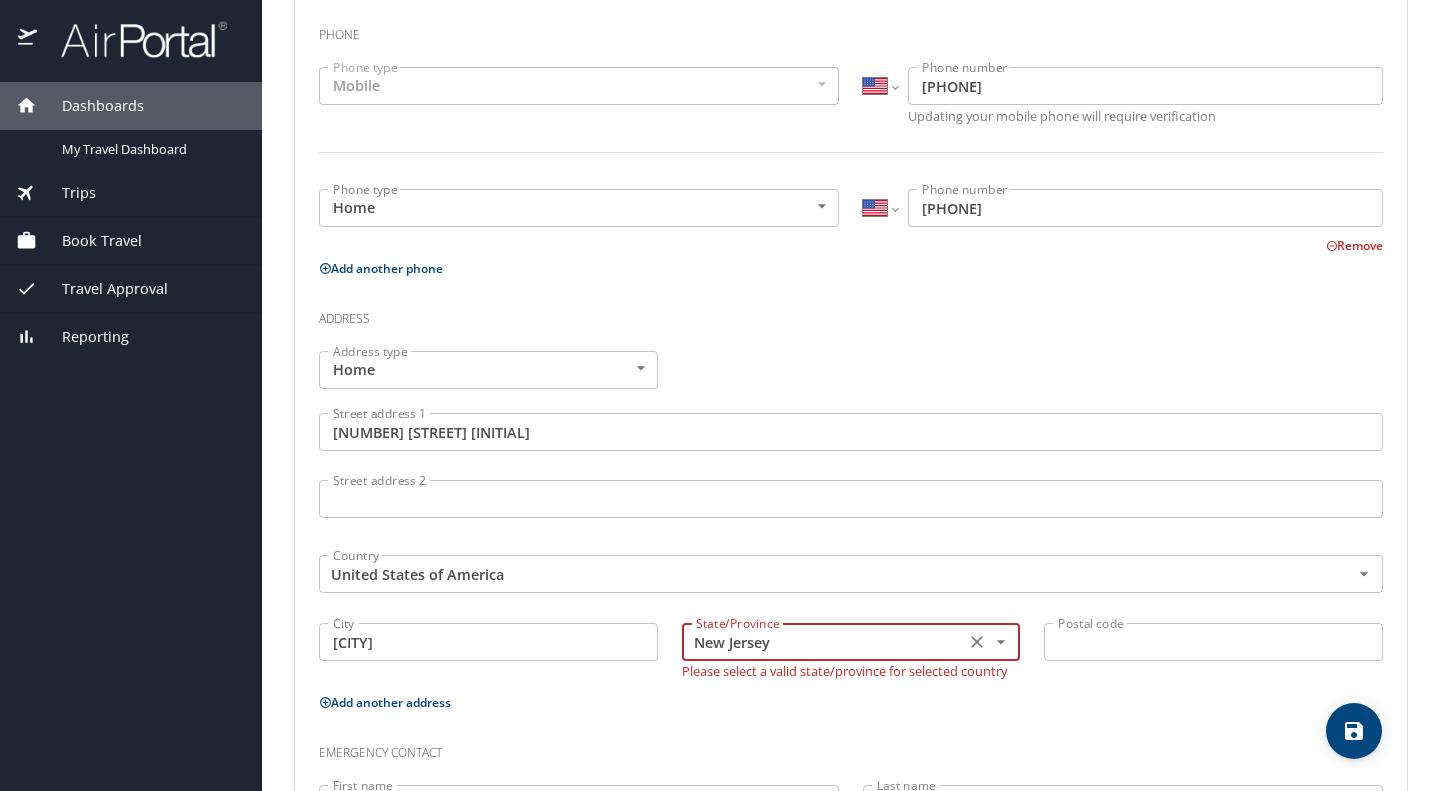 type on "New Jersey" 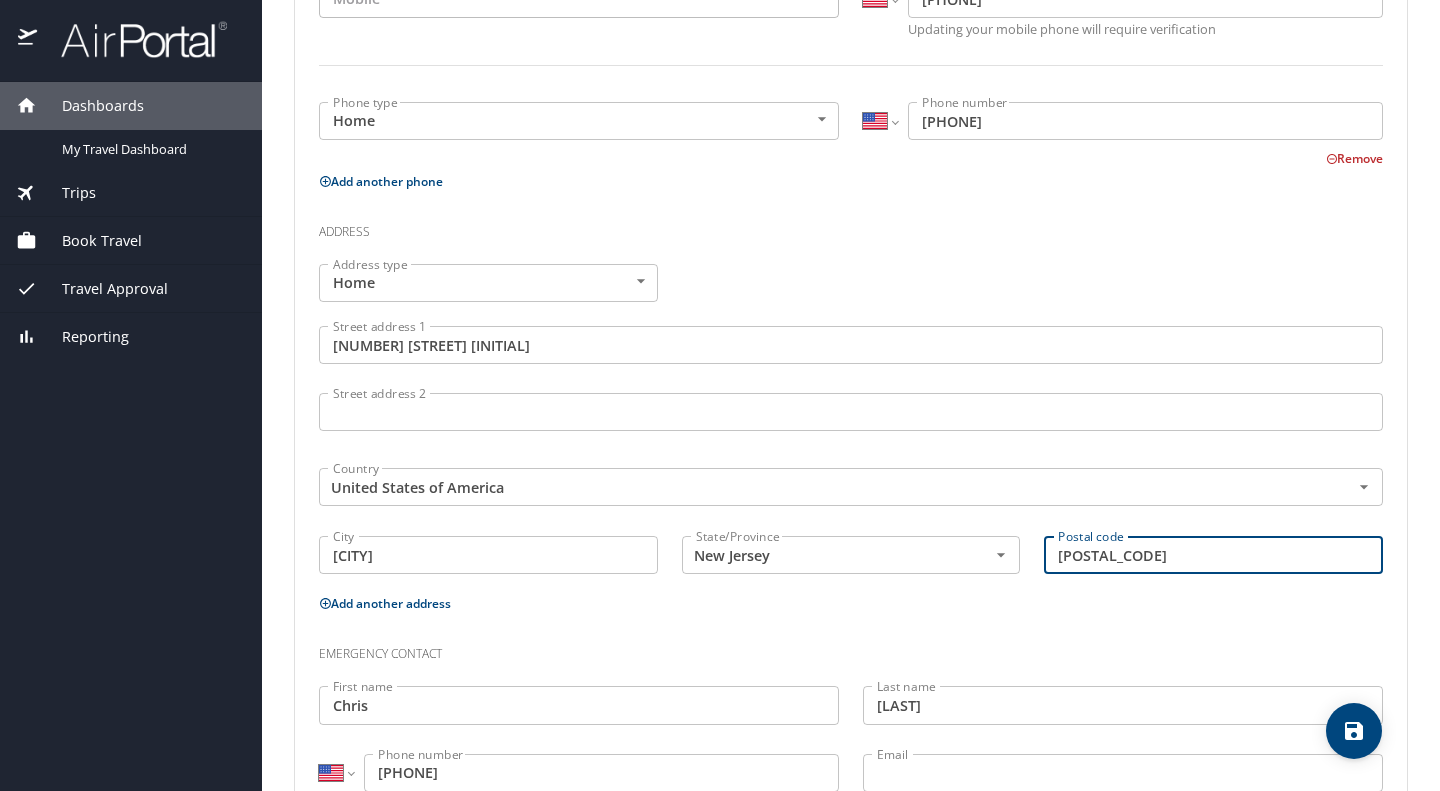 scroll, scrollTop: 613, scrollLeft: 0, axis: vertical 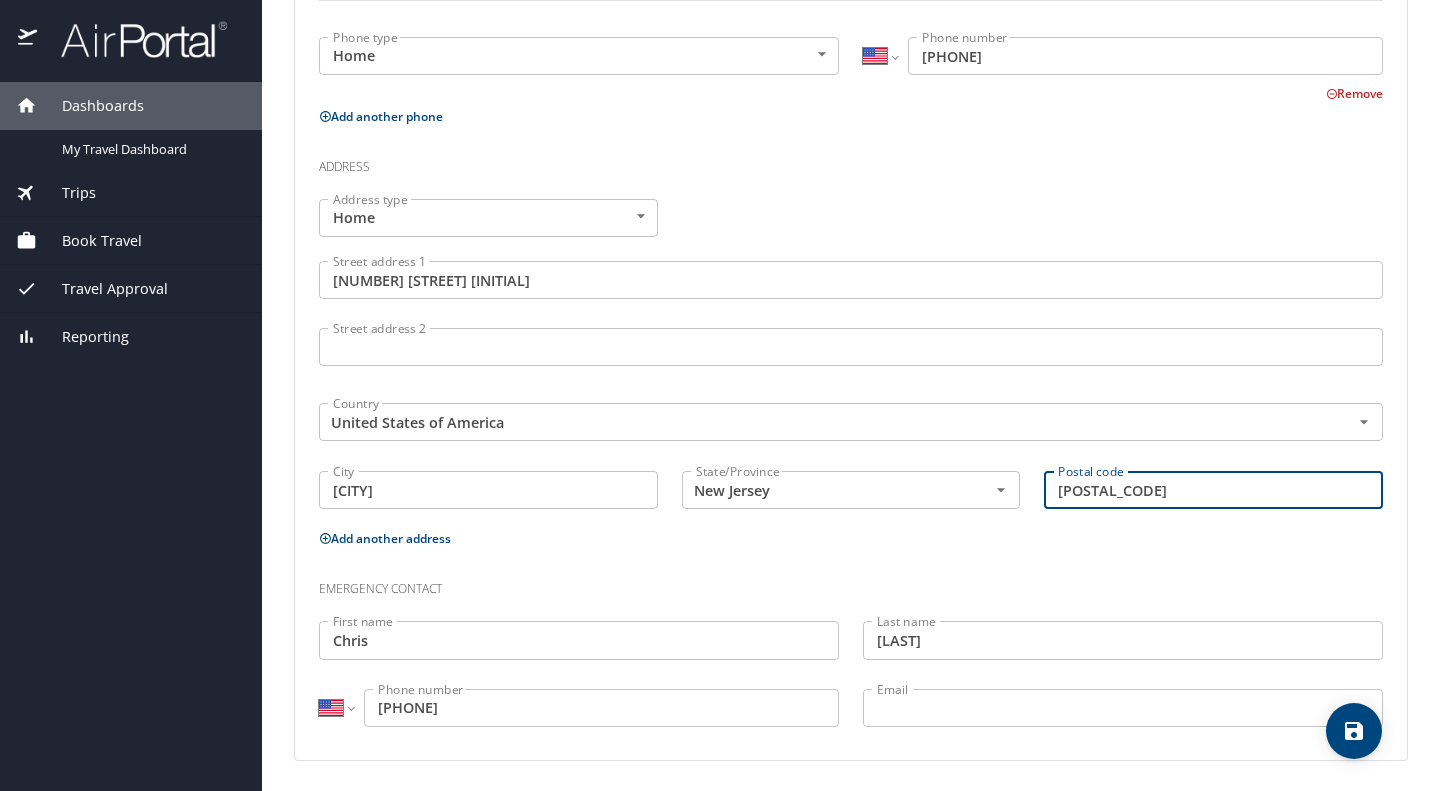 type on "[POSTAL_CODE]" 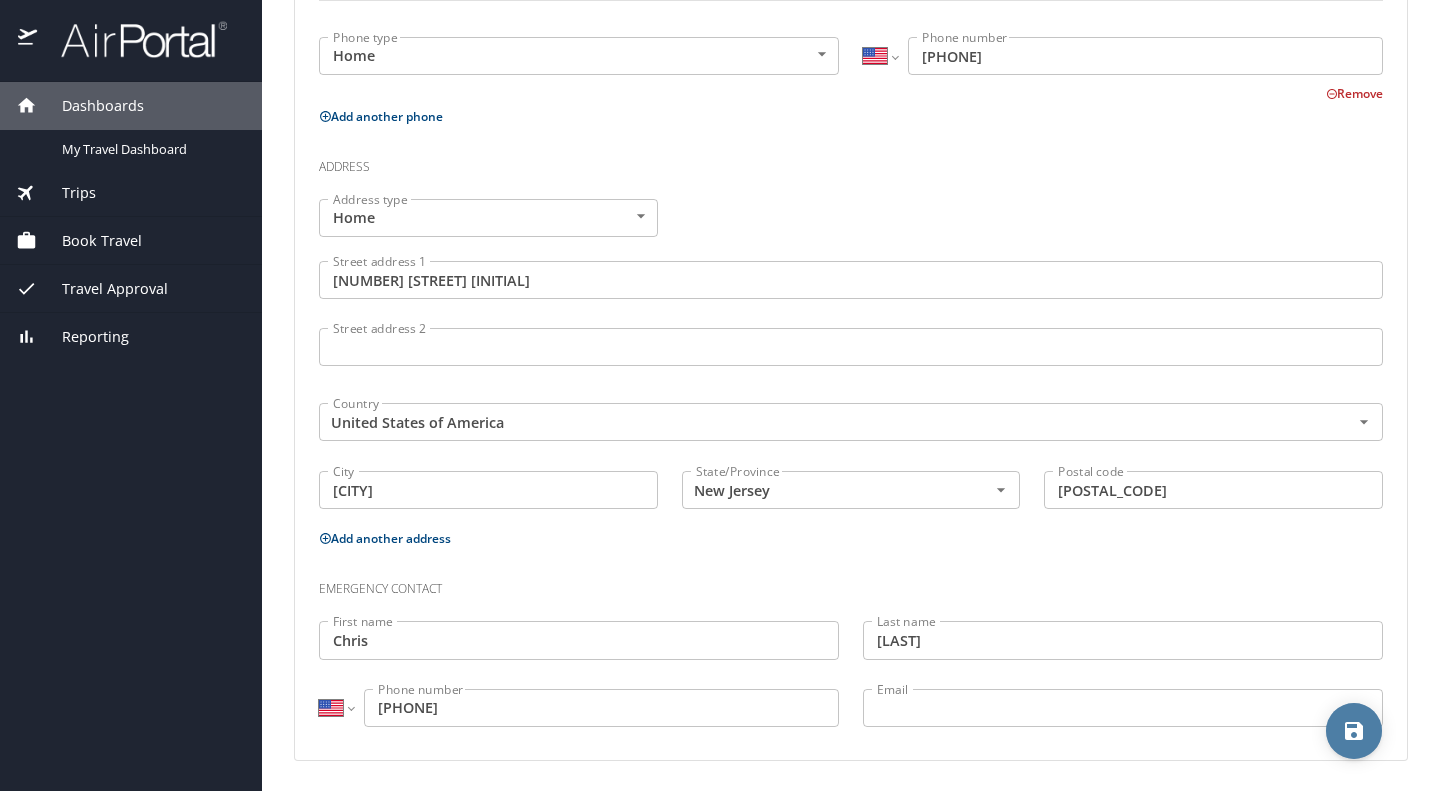 click 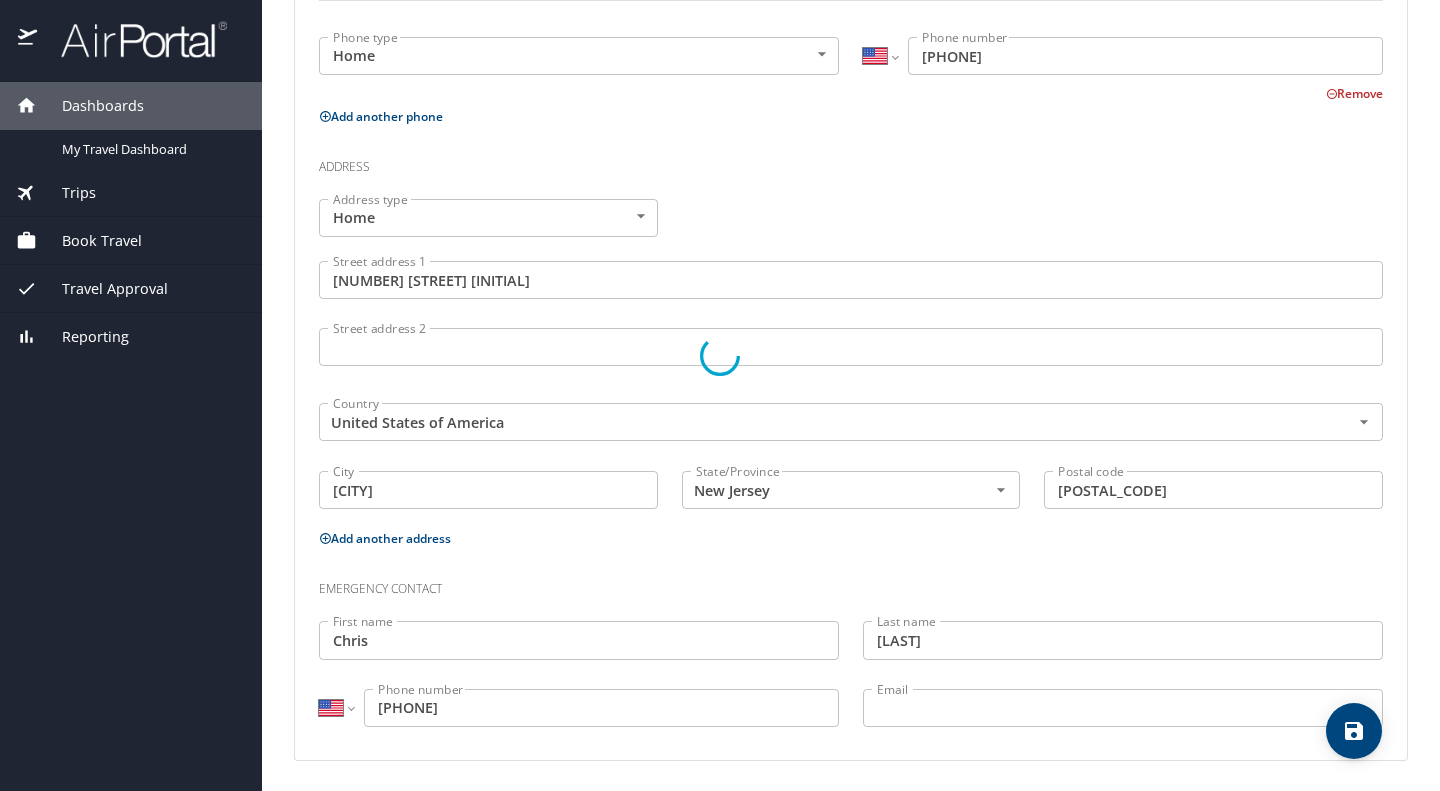 select on "US" 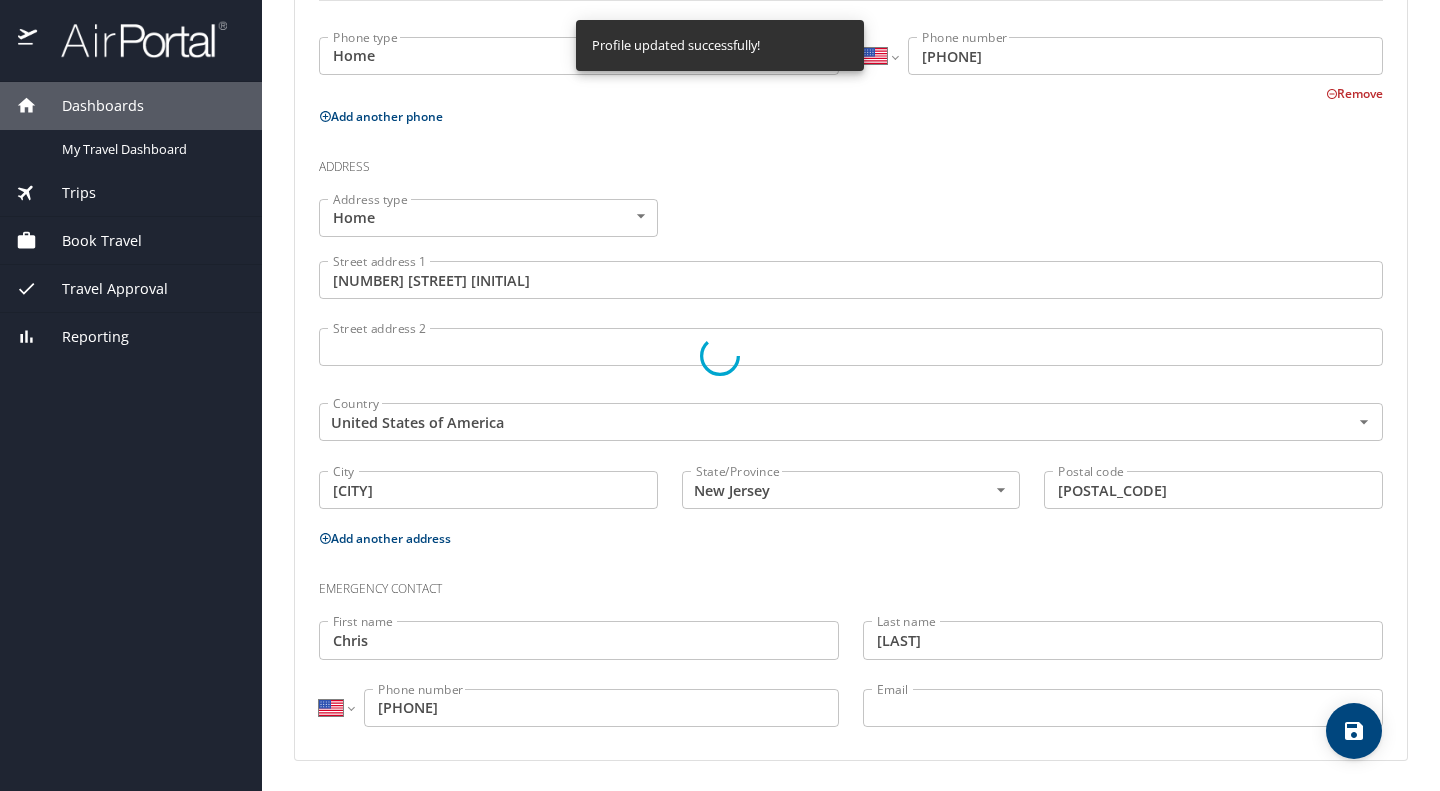 select on "US" 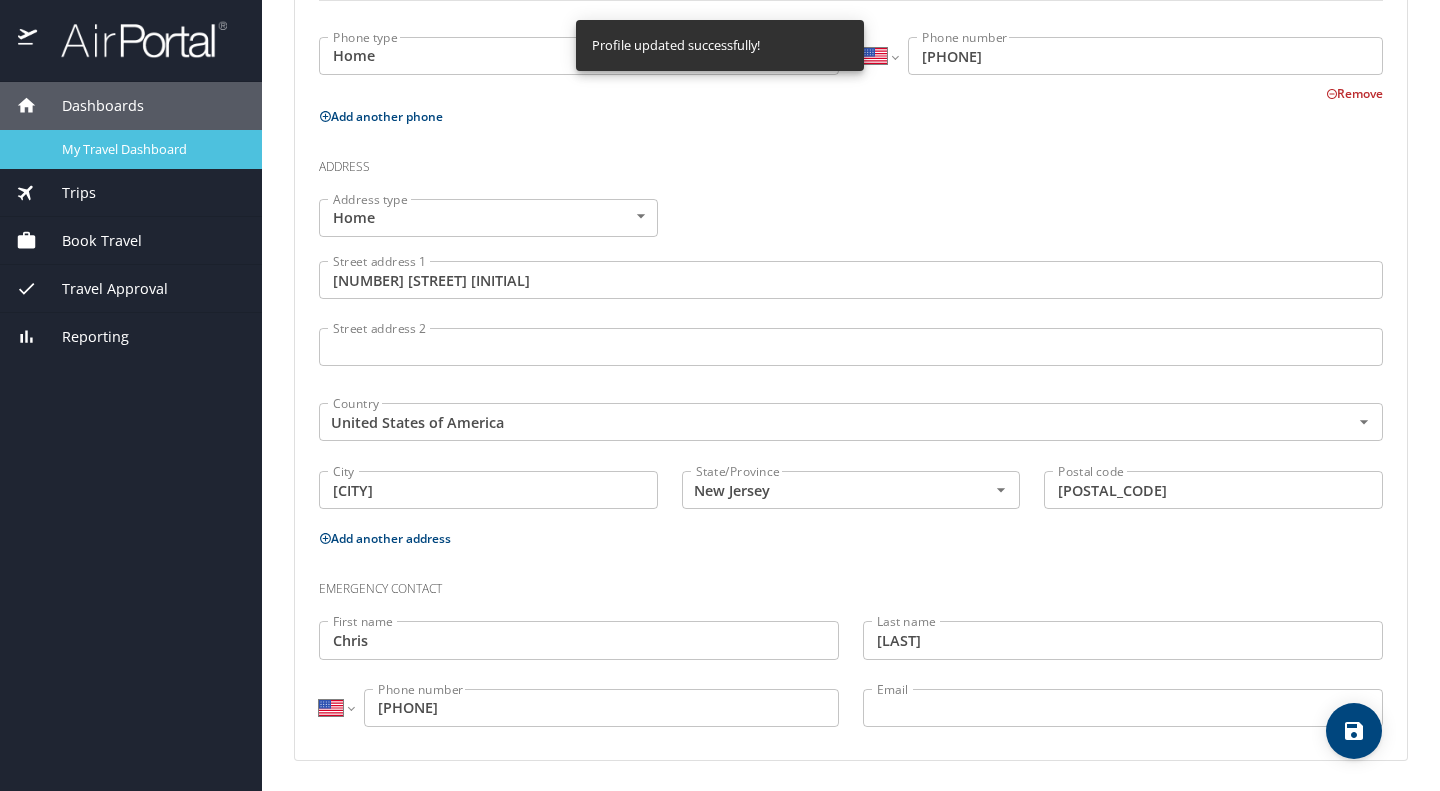click on "My Travel Dashboard" at bounding box center (150, 149) 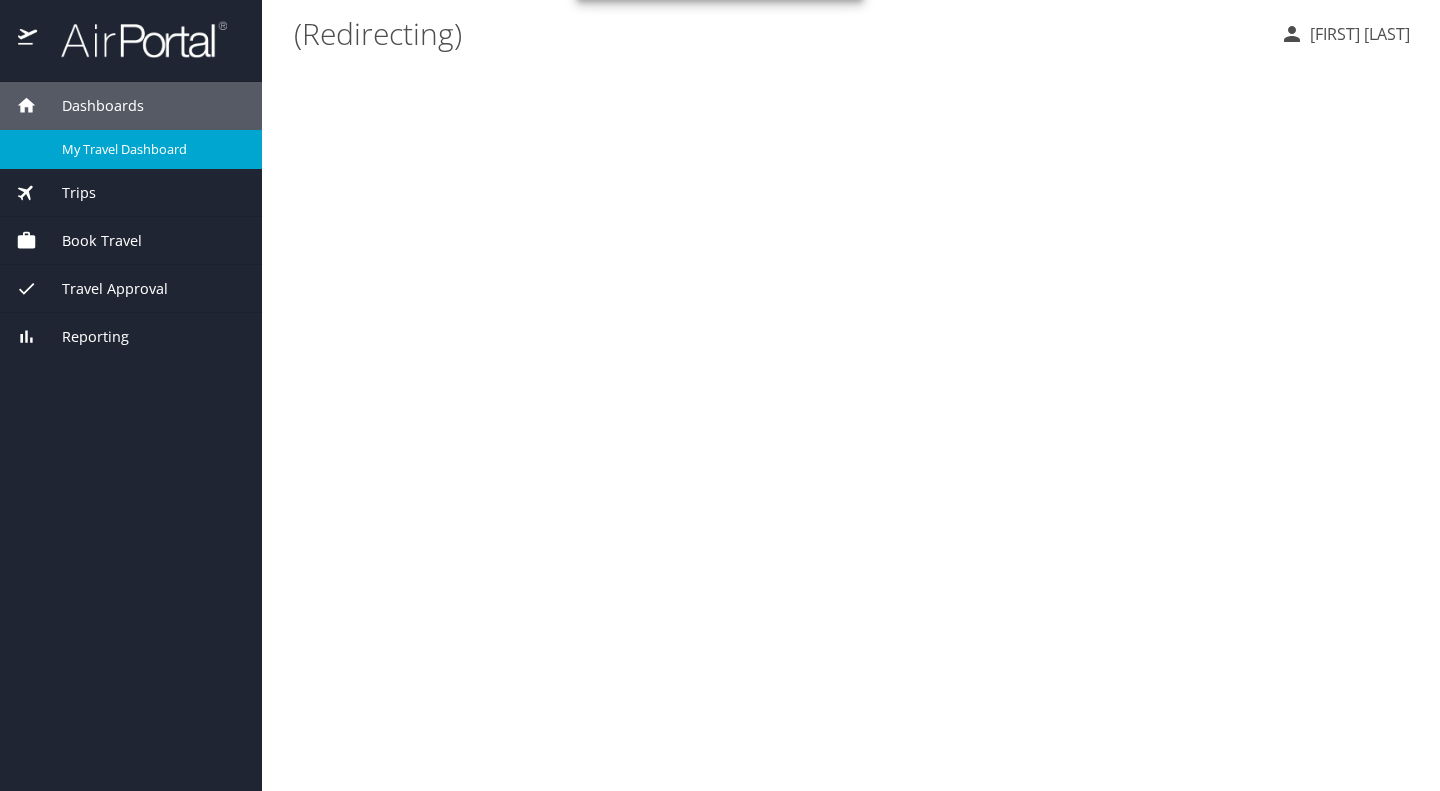 scroll, scrollTop: 0, scrollLeft: 0, axis: both 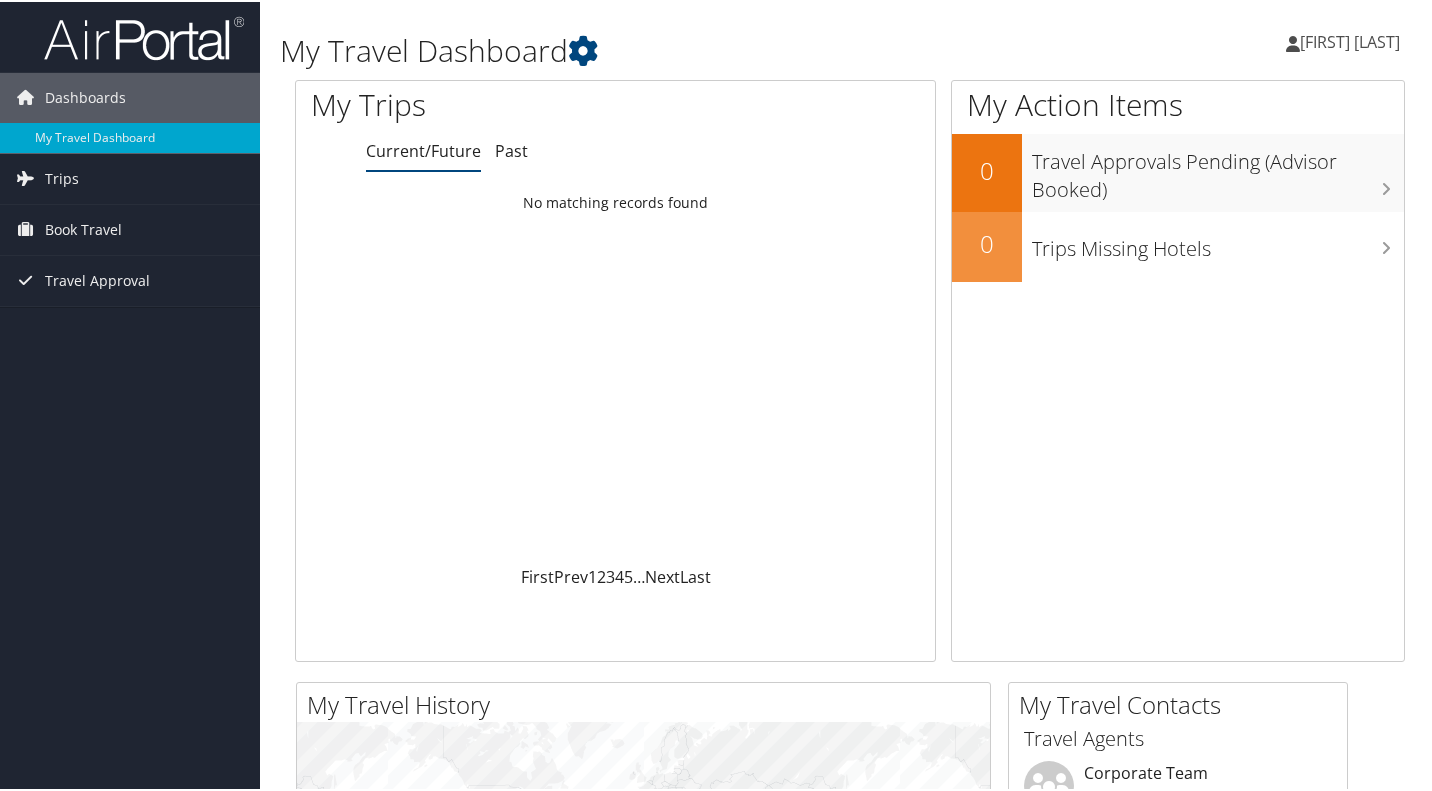 click on "[FIRST] [LAST]" at bounding box center [1350, 40] 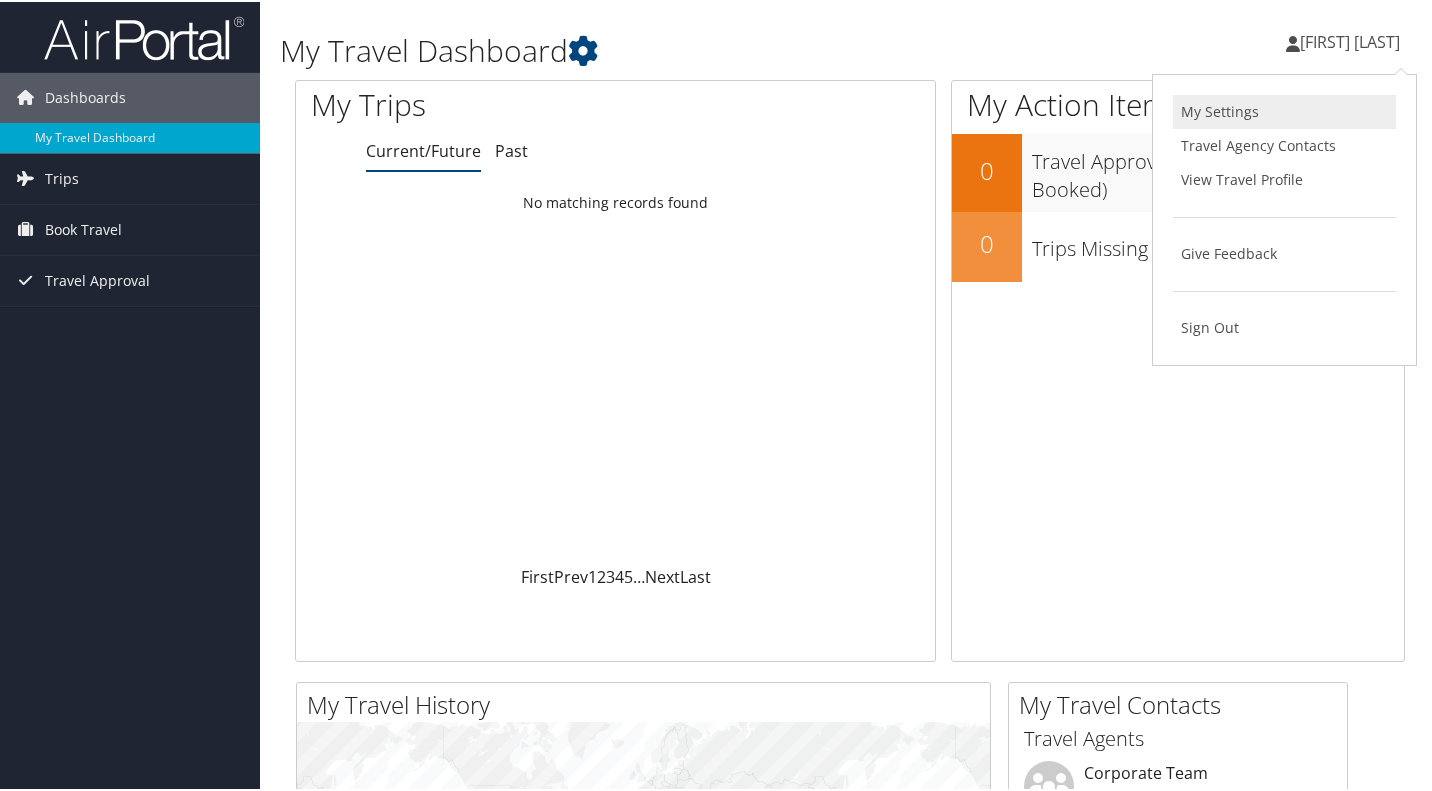 click on "My Settings" at bounding box center (1284, 110) 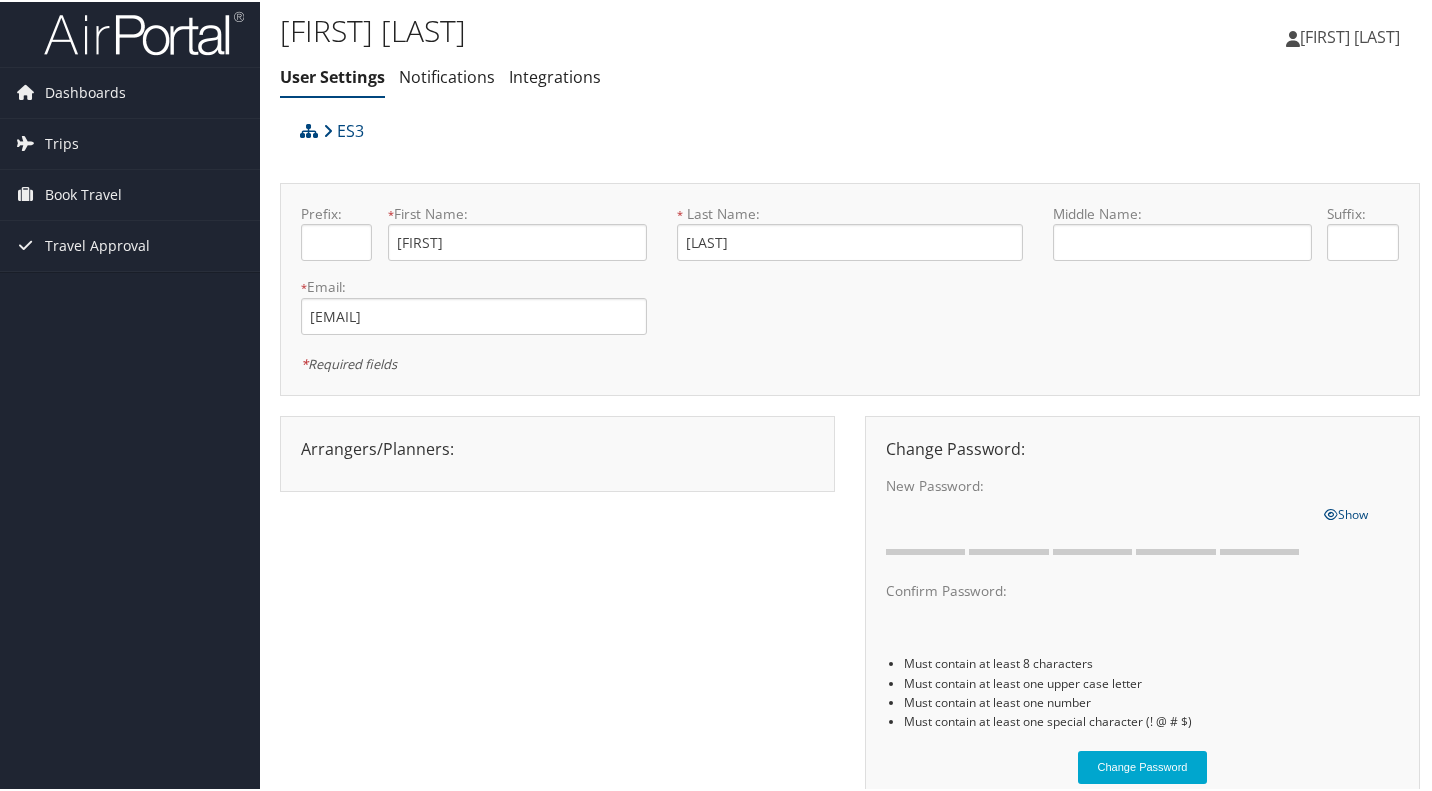 scroll, scrollTop: 0, scrollLeft: 0, axis: both 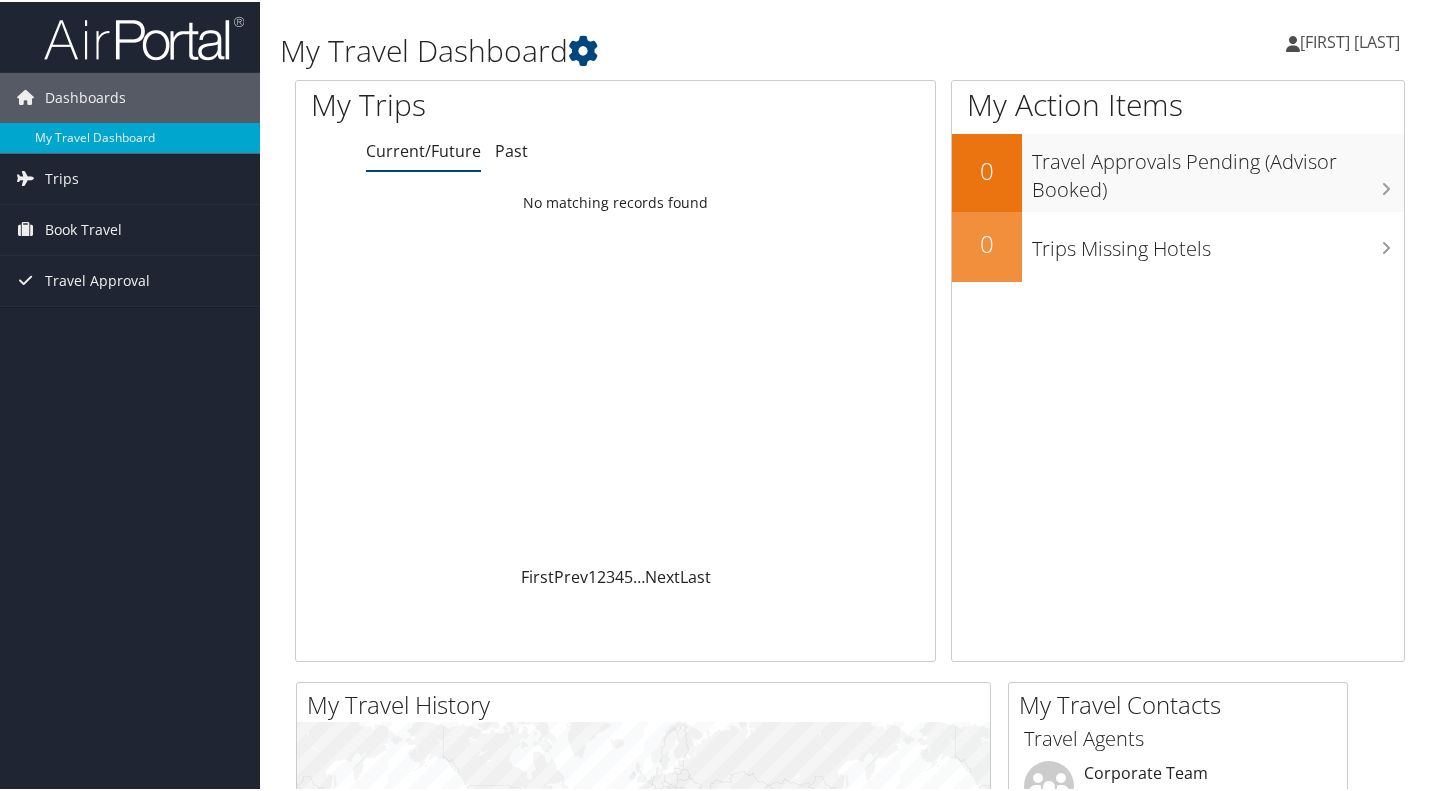 click on "[FIRST] [LAST]" at bounding box center [1350, 40] 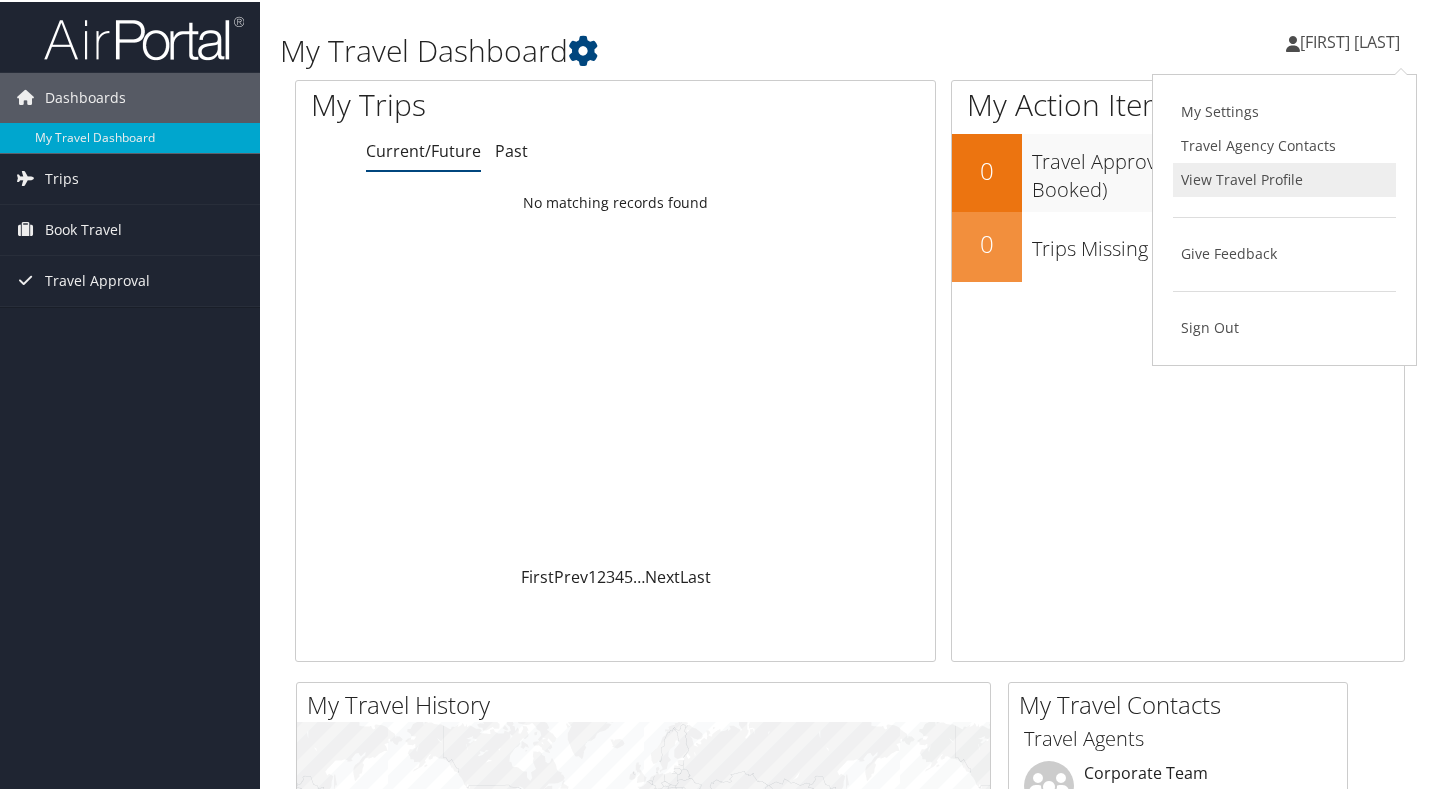 click on "View Travel Profile" at bounding box center [1284, 178] 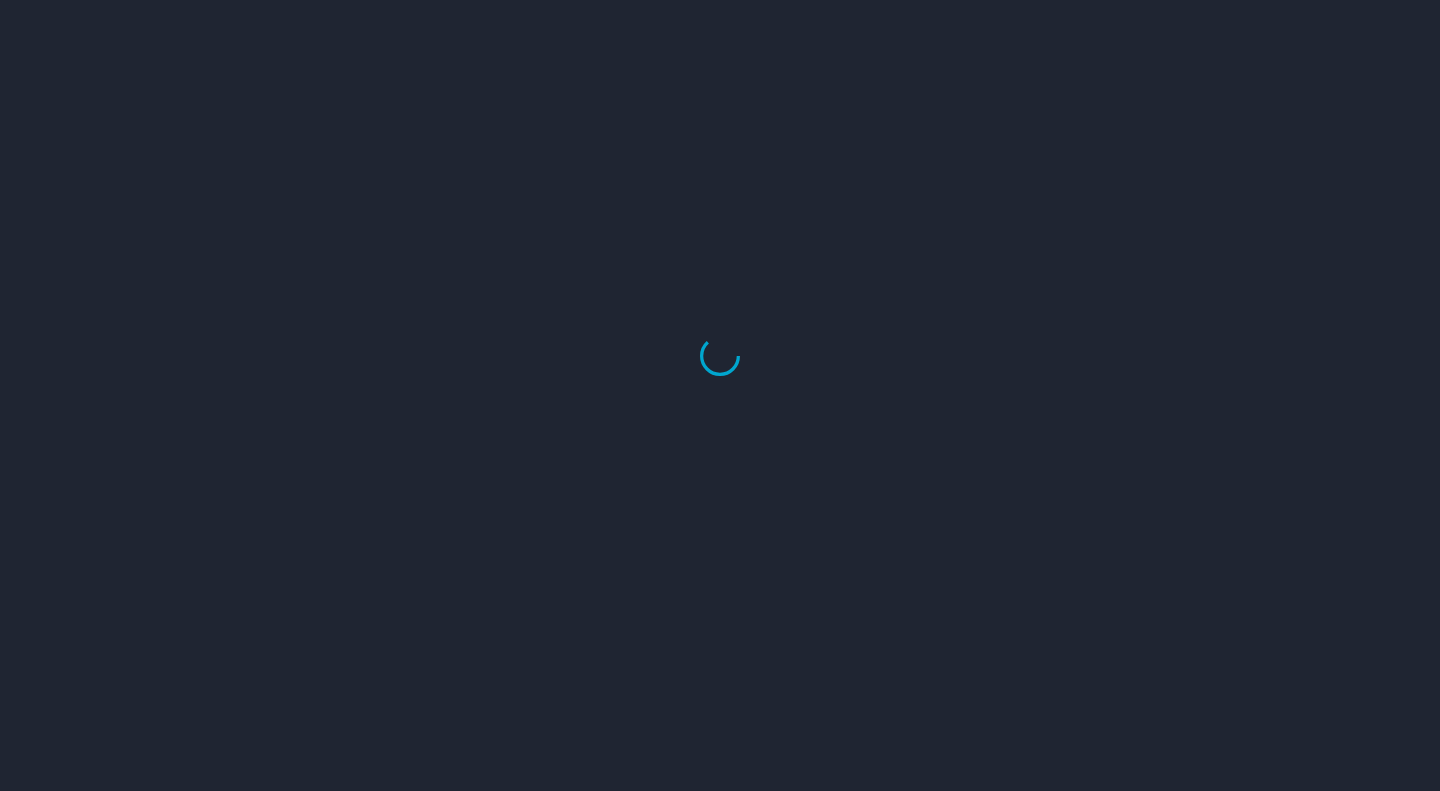 scroll, scrollTop: 0, scrollLeft: 0, axis: both 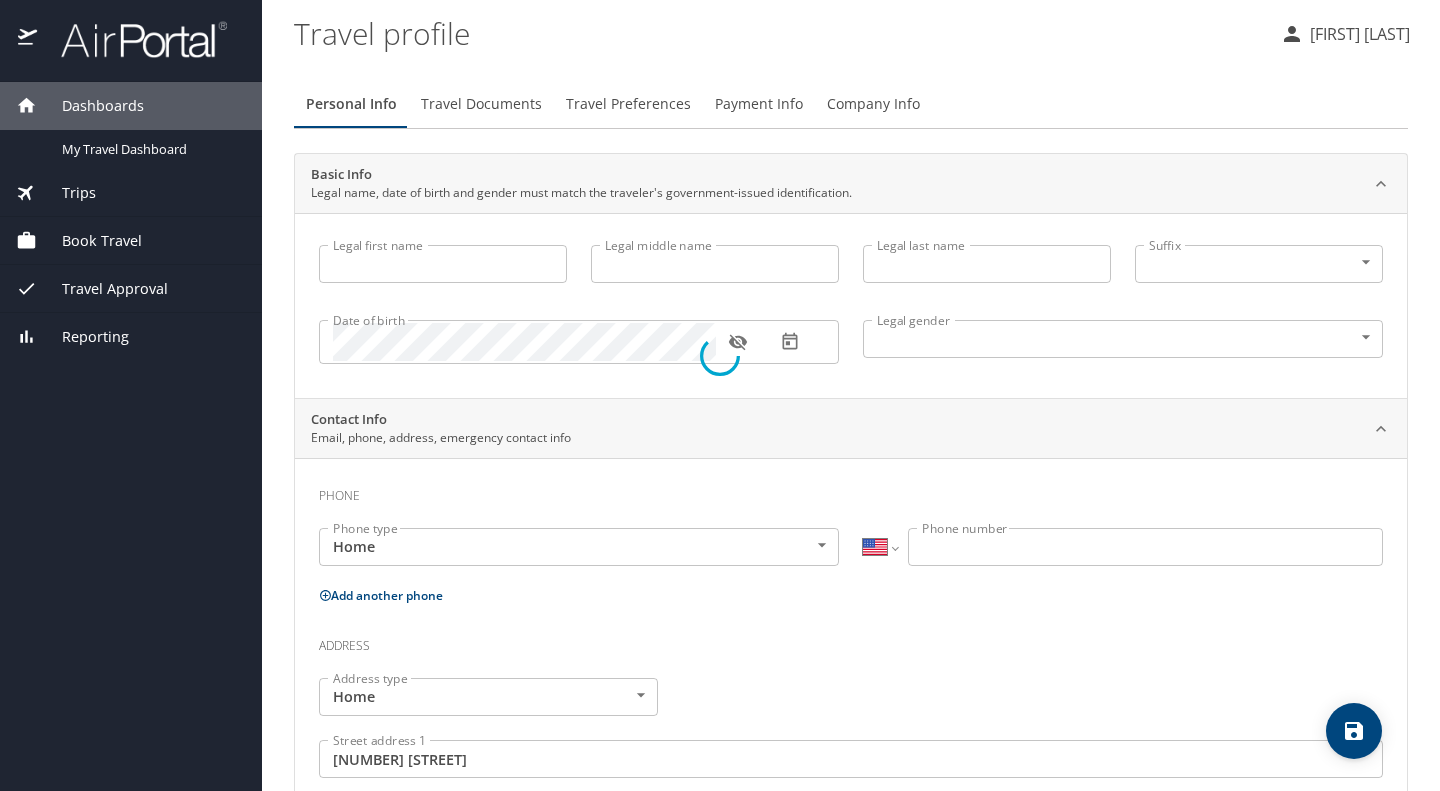 type on "[FIRST]" 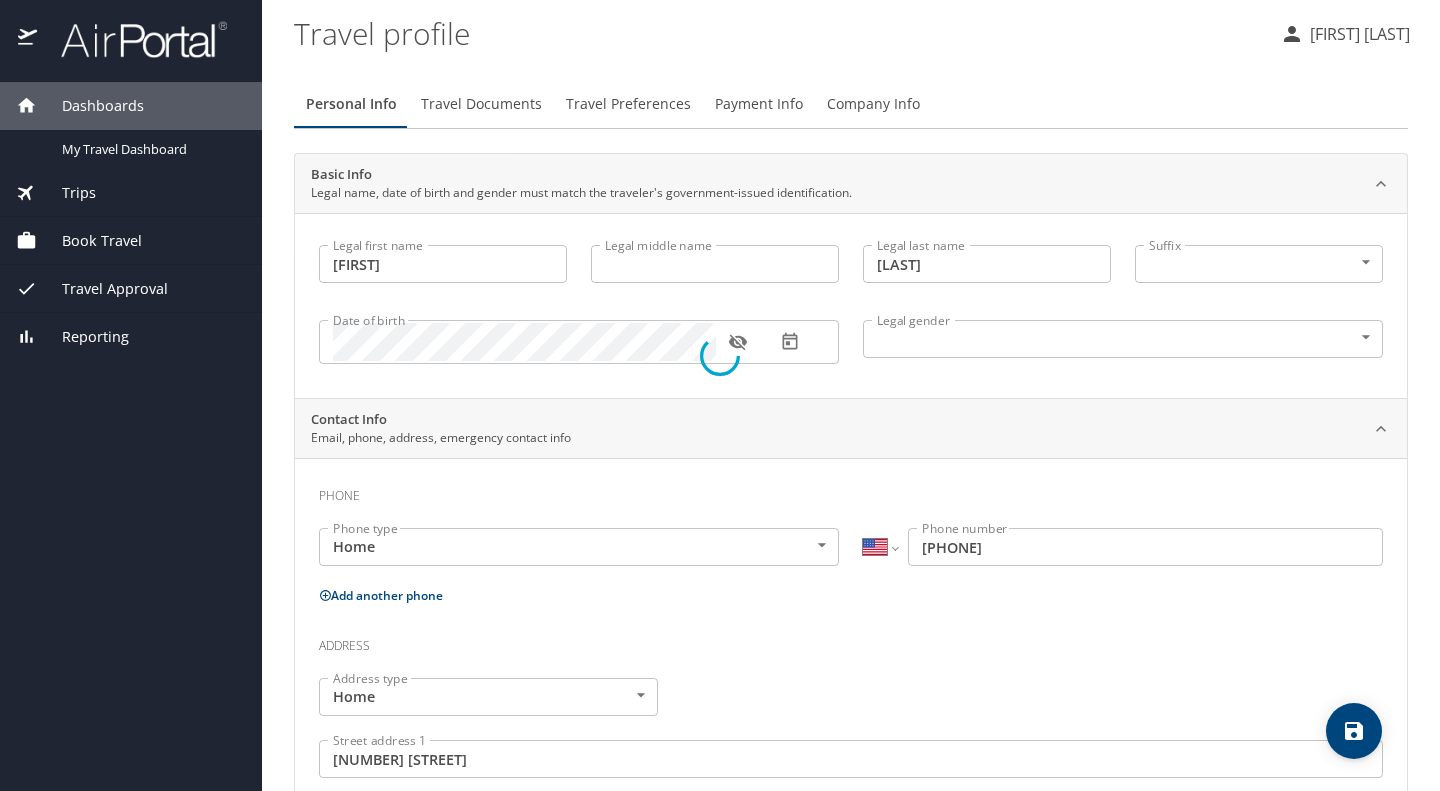 select on "US" 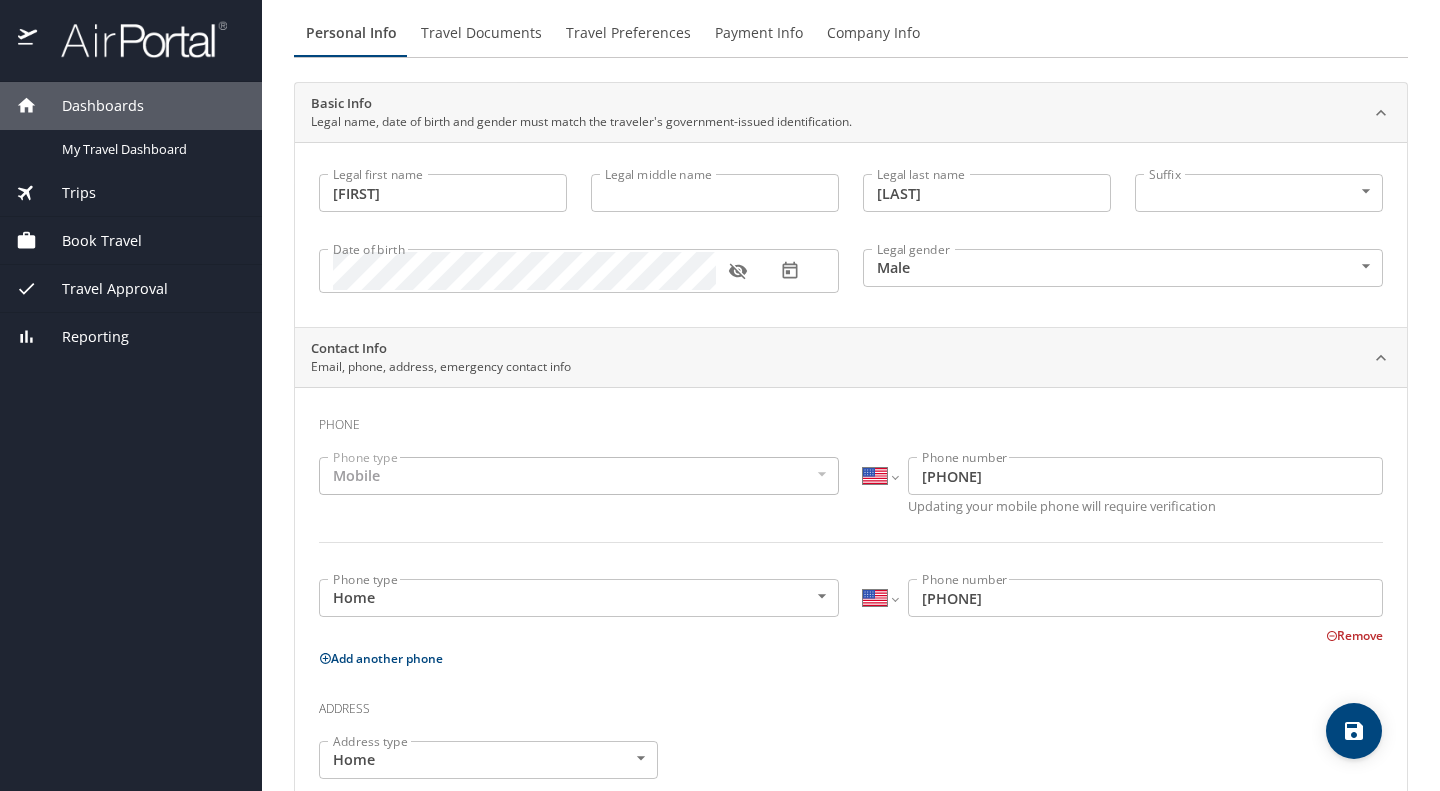 scroll, scrollTop: 0, scrollLeft: 0, axis: both 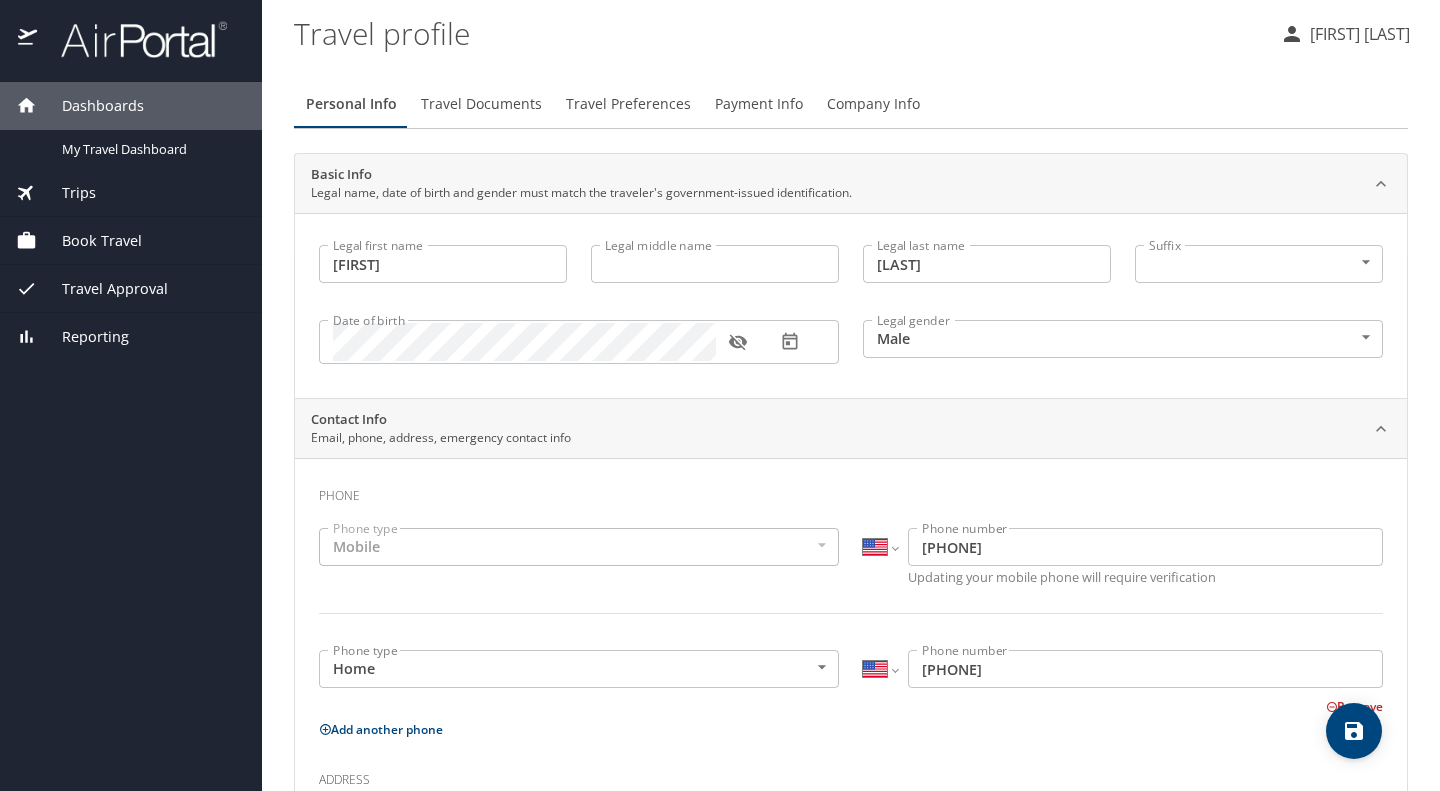 click on "Travel Documents" at bounding box center [481, 104] 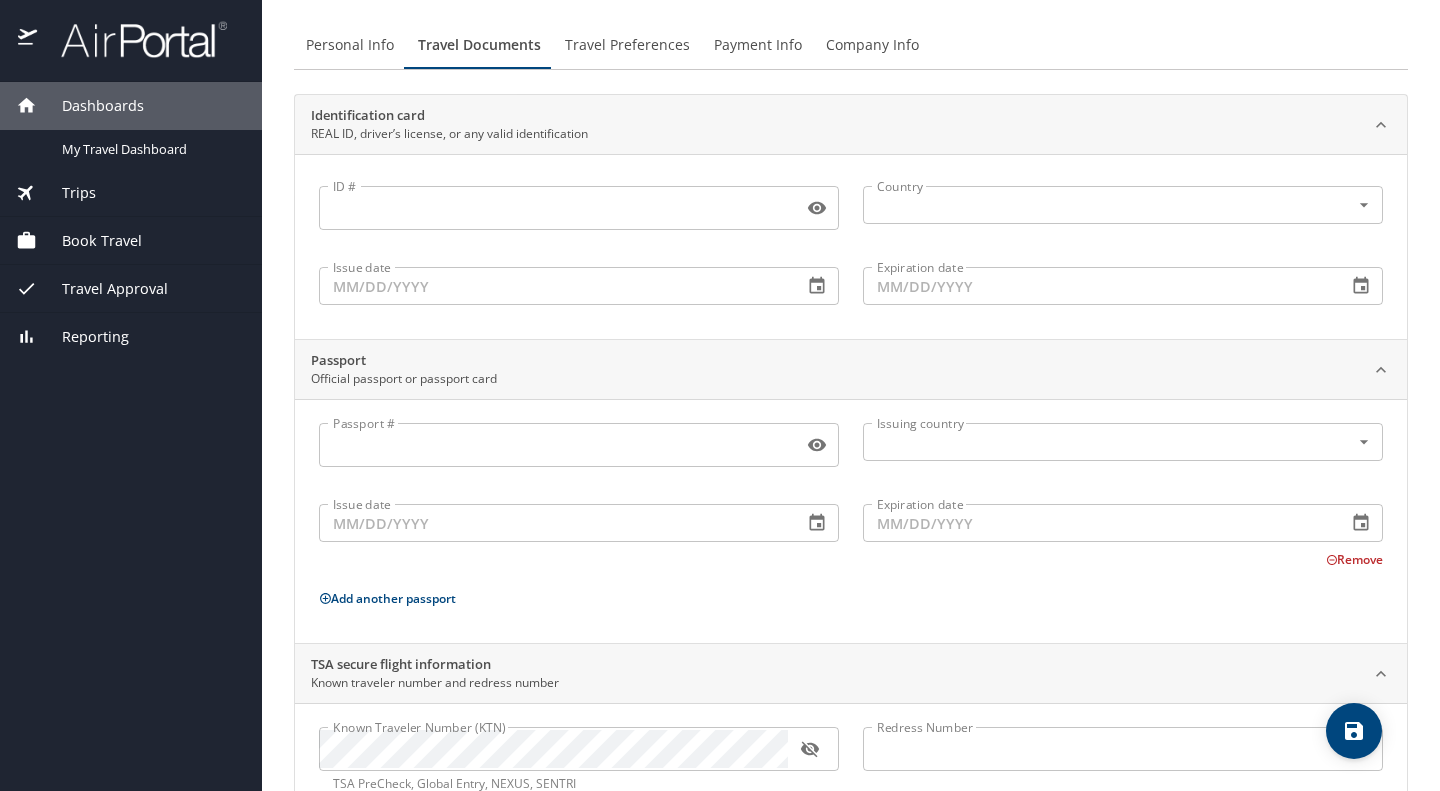 scroll, scrollTop: 121, scrollLeft: 0, axis: vertical 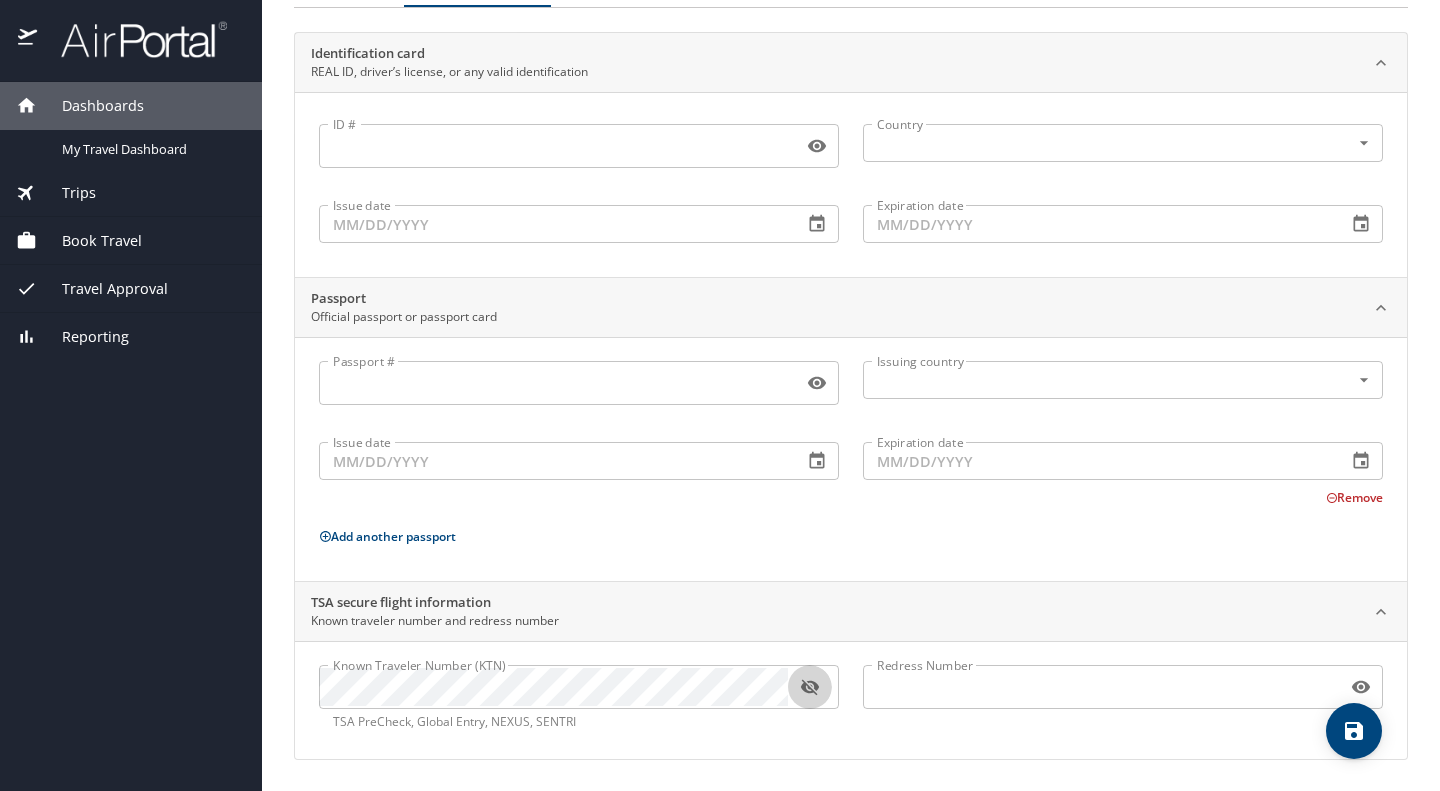 click 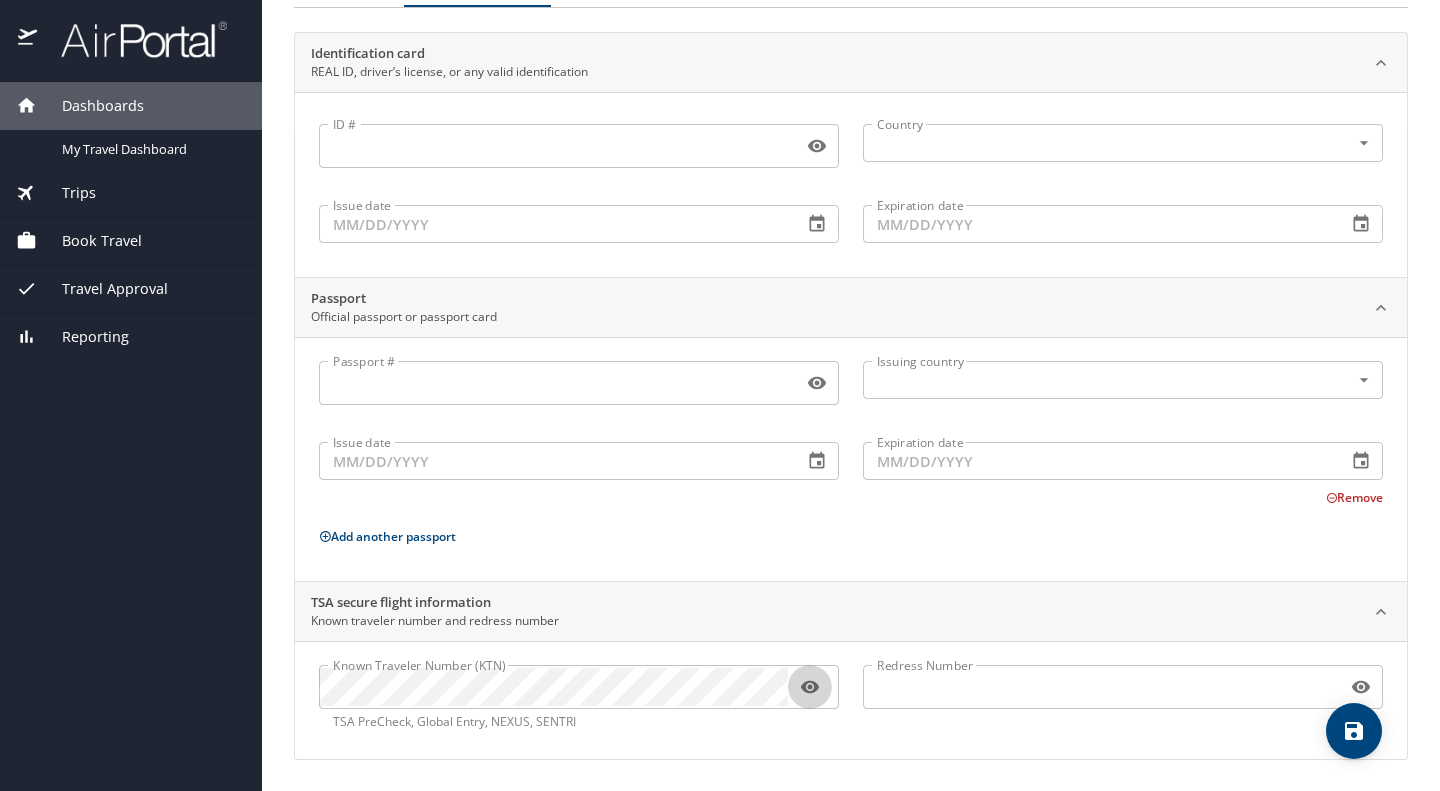 click 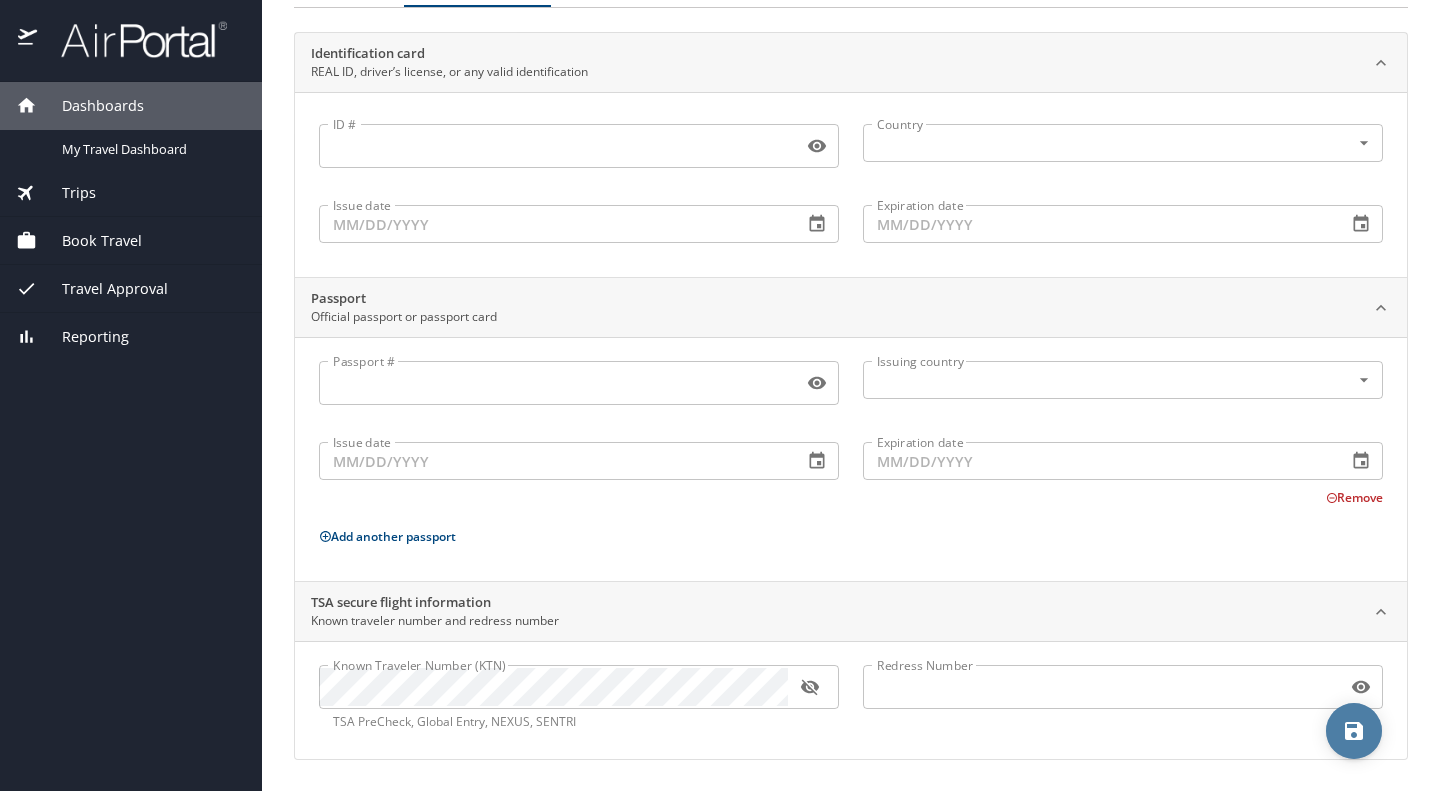 click 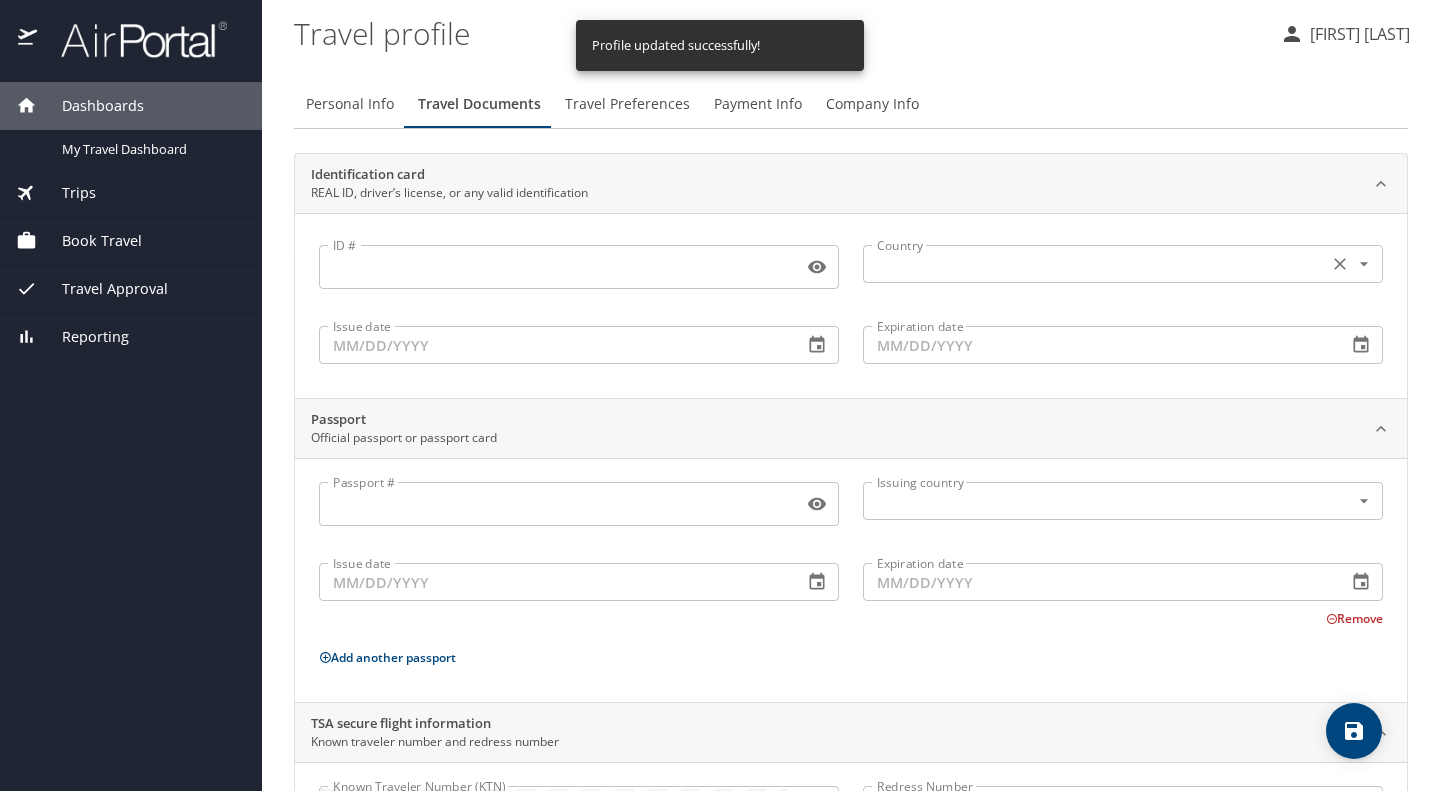scroll, scrollTop: 0, scrollLeft: 0, axis: both 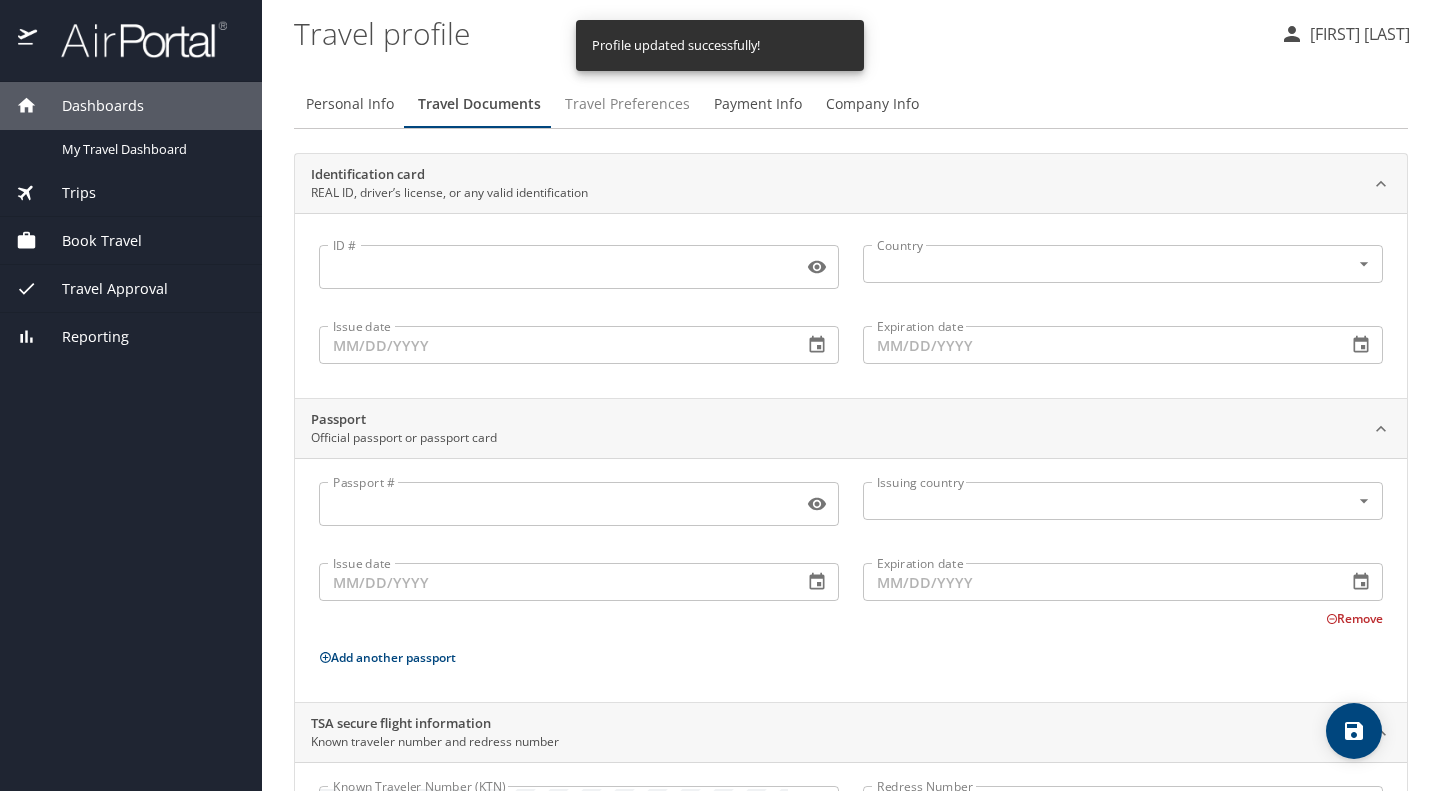 click on "Travel Preferences" at bounding box center [627, 104] 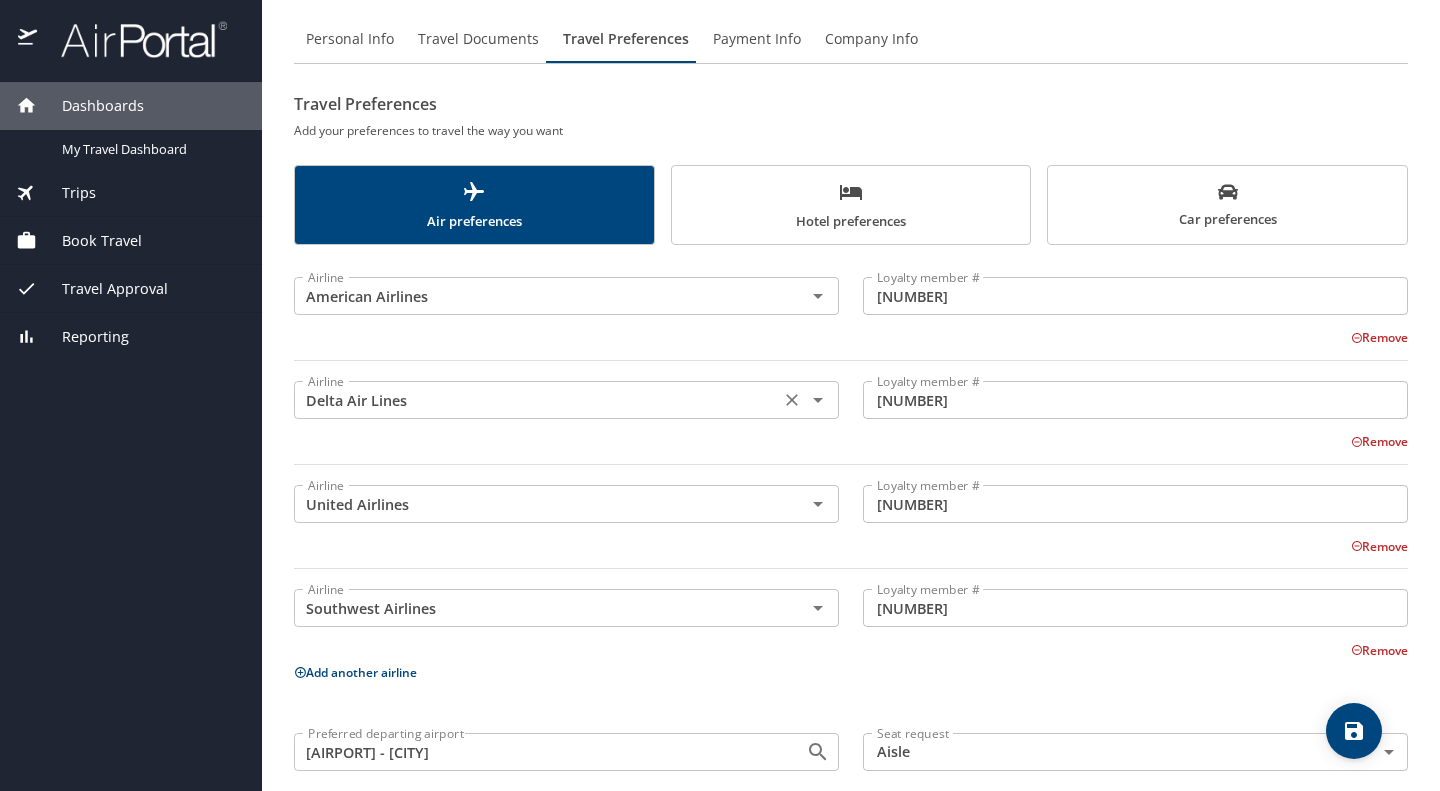 scroll, scrollTop: 0, scrollLeft: 0, axis: both 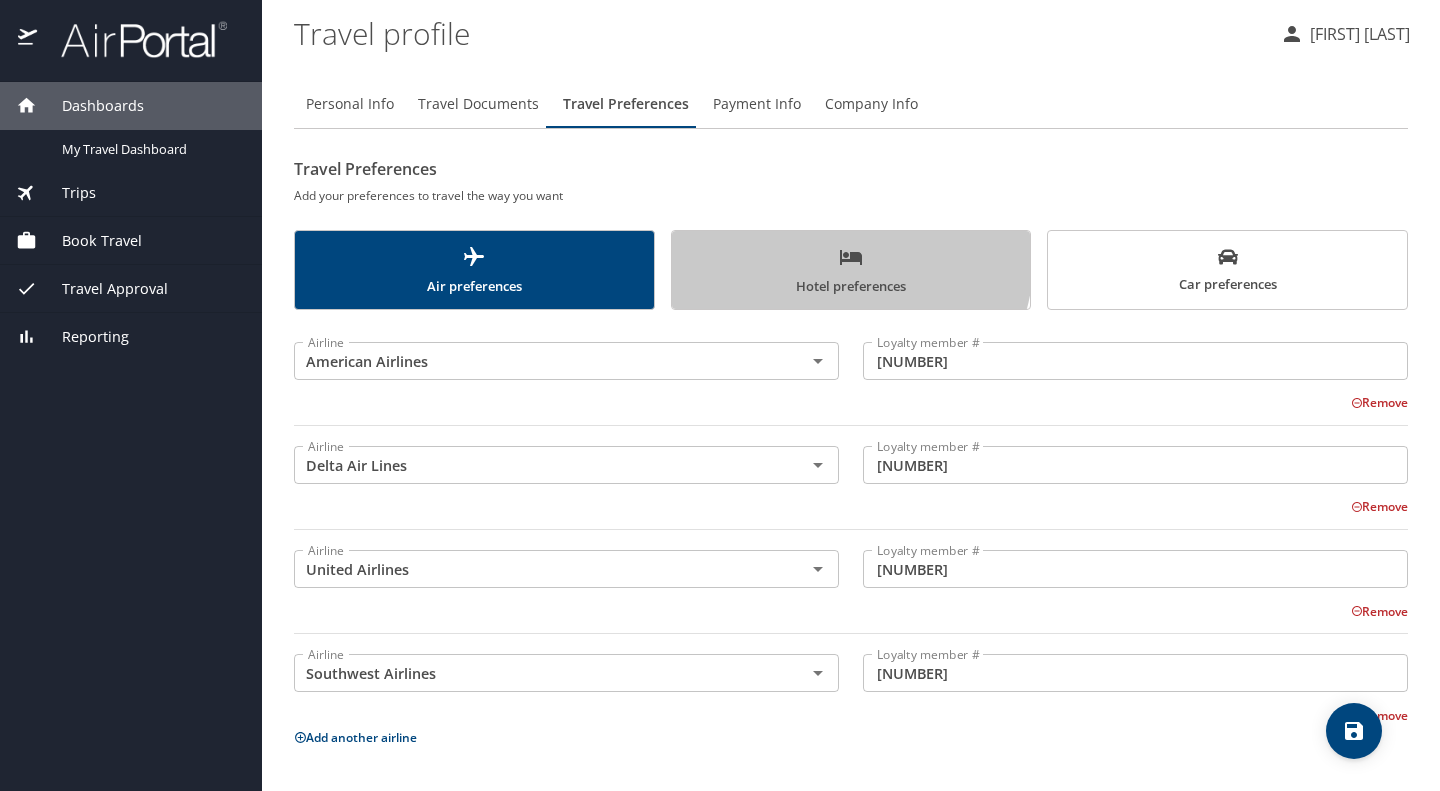 click on "Hotel preferences" at bounding box center (851, 271) 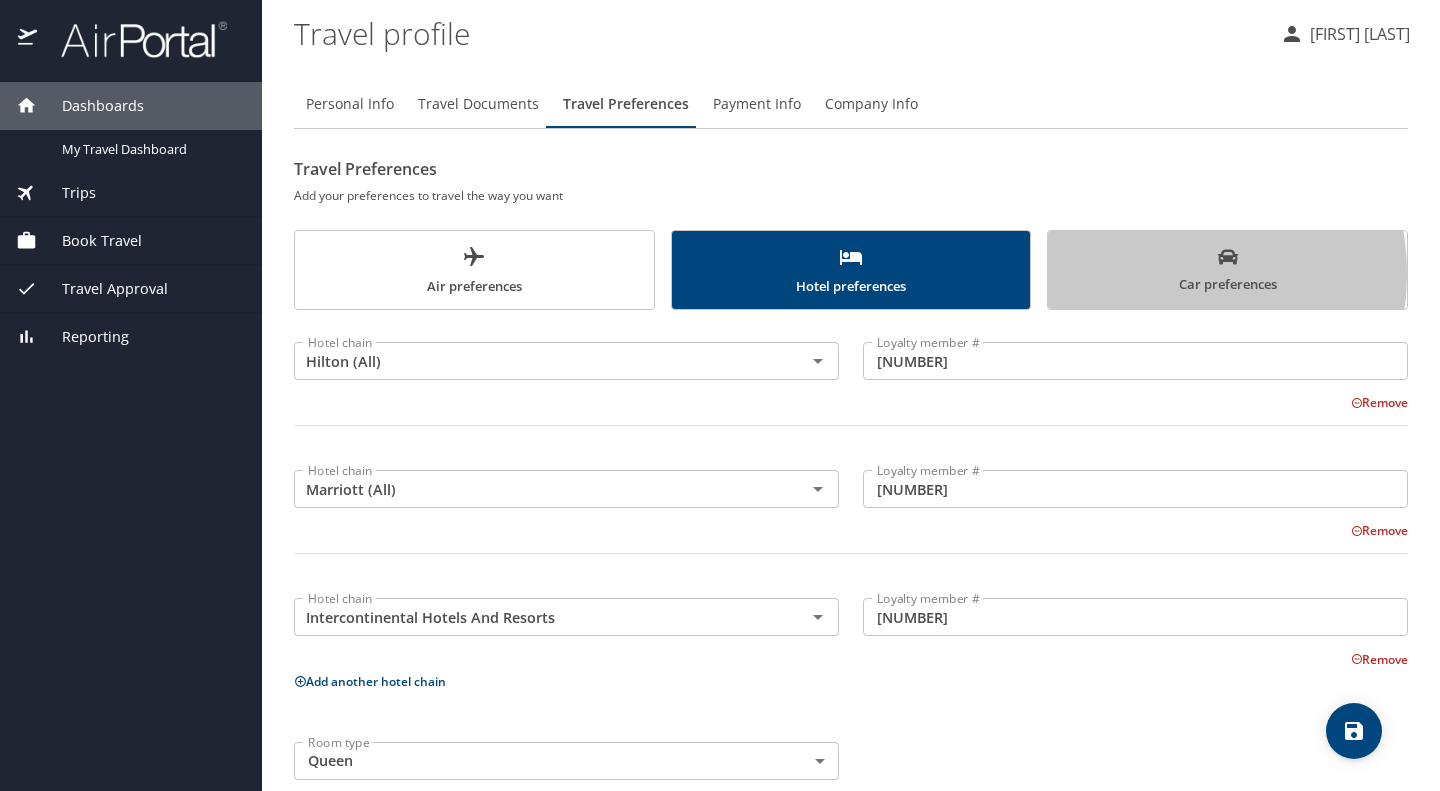 click on "Car preferences" at bounding box center (1227, 271) 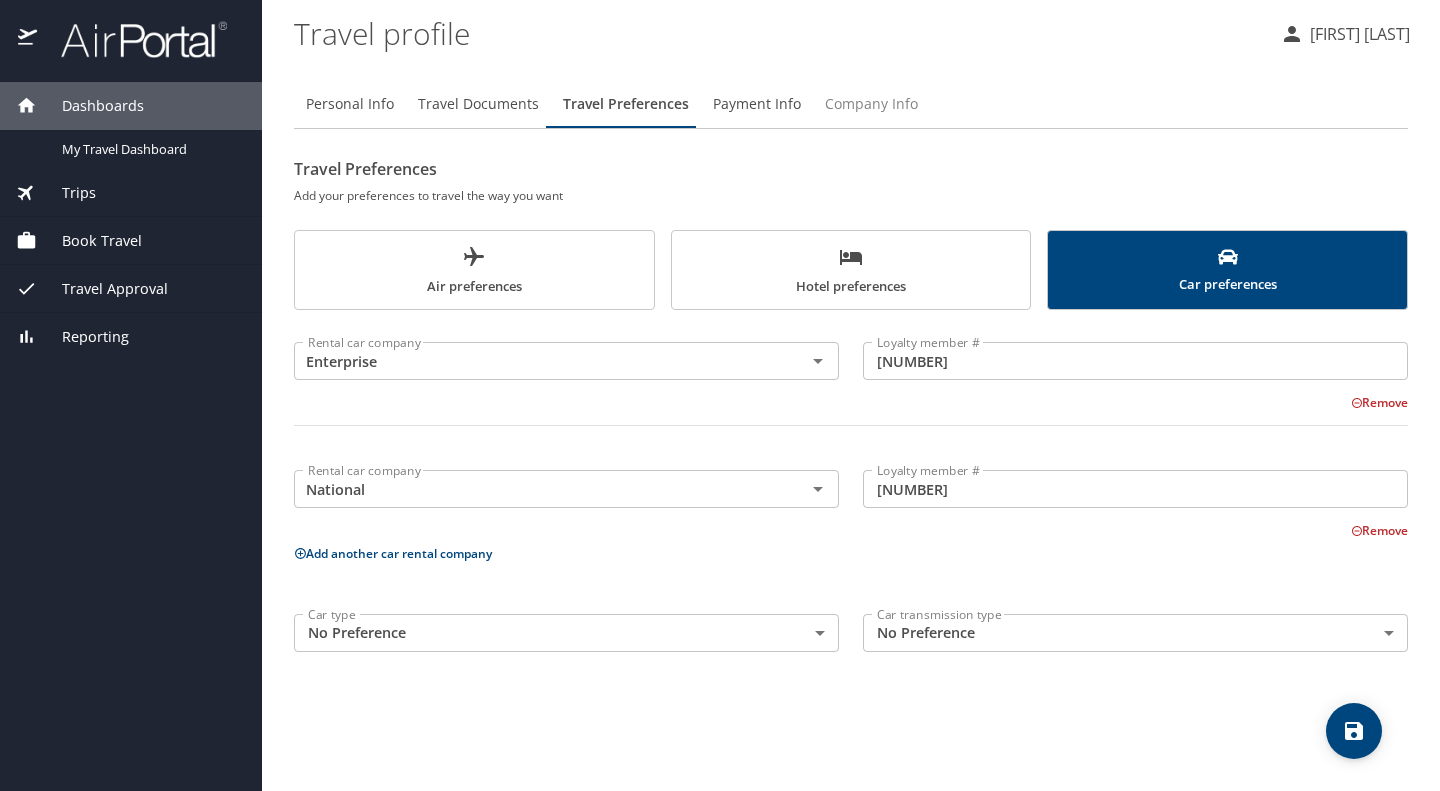 click on "Company Info" at bounding box center [871, 104] 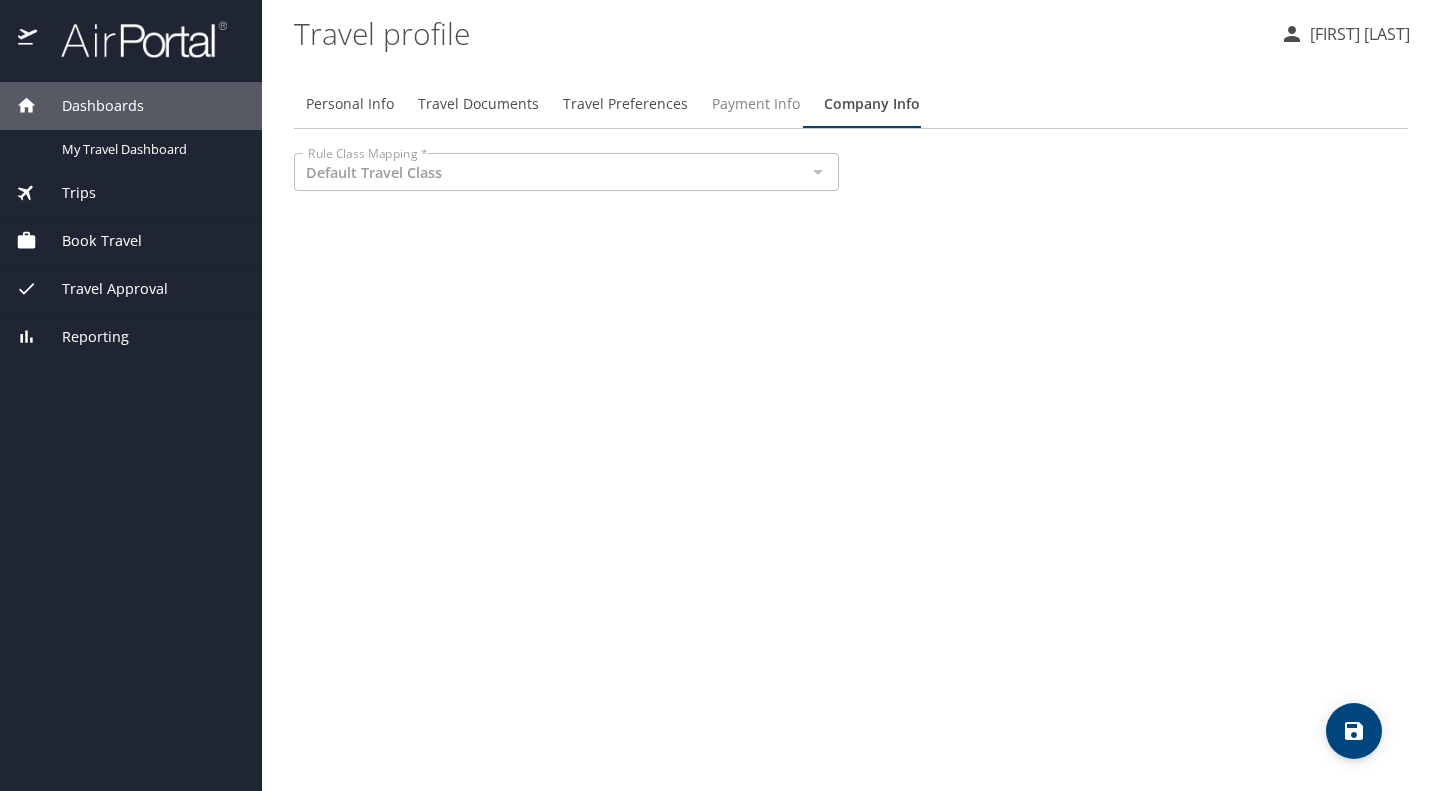 click on "Payment Info" at bounding box center (756, 104) 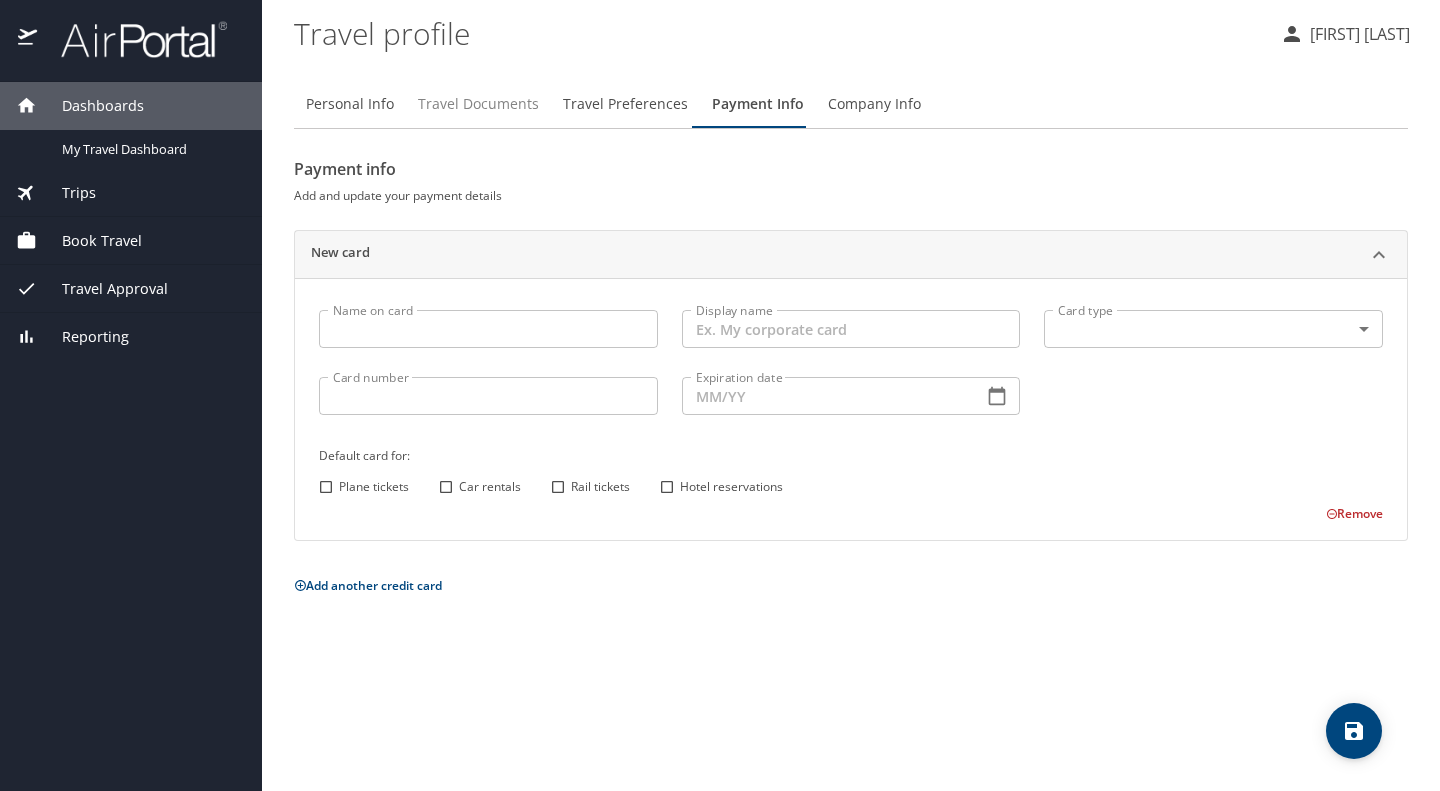 click on "Travel Documents" at bounding box center (478, 104) 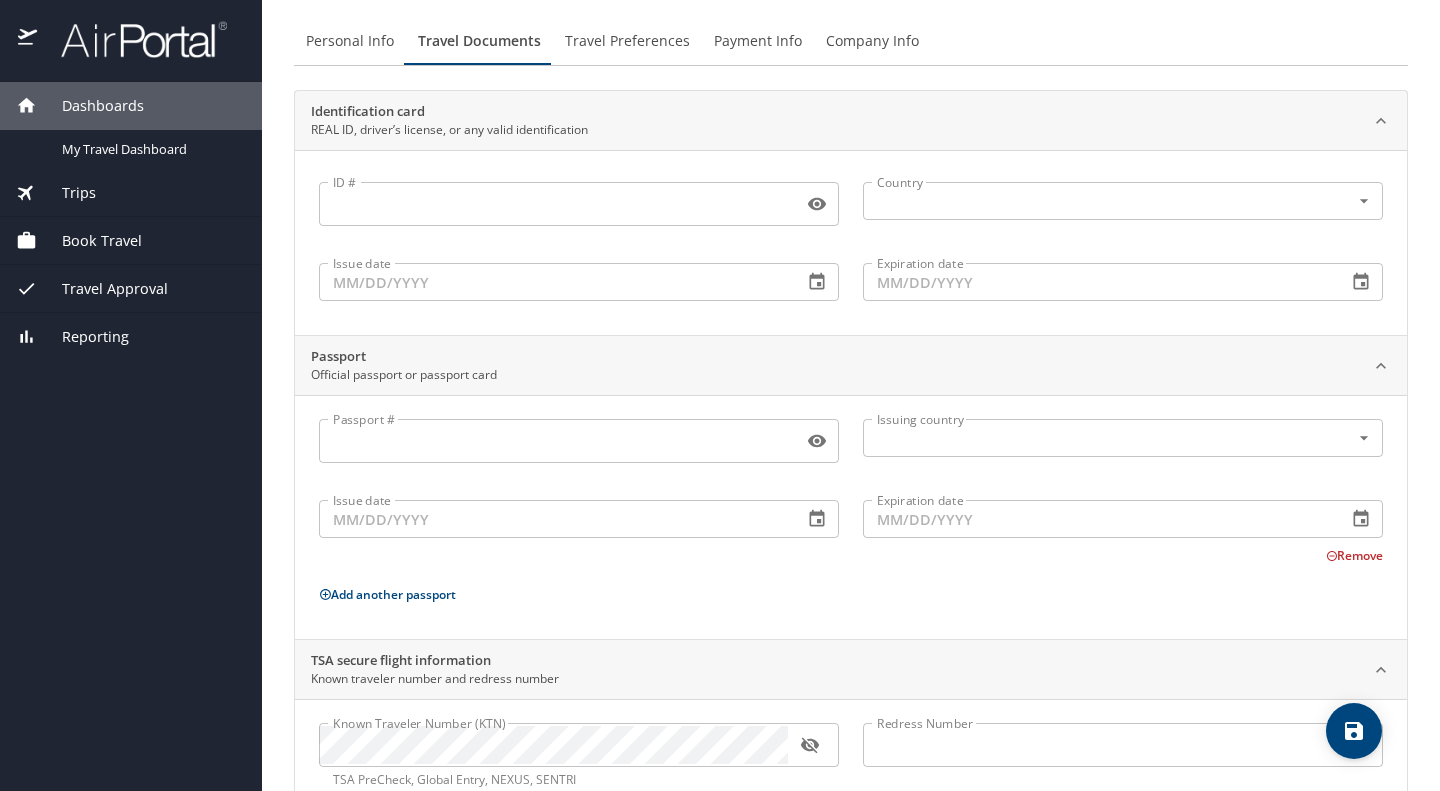 scroll, scrollTop: 0, scrollLeft: 0, axis: both 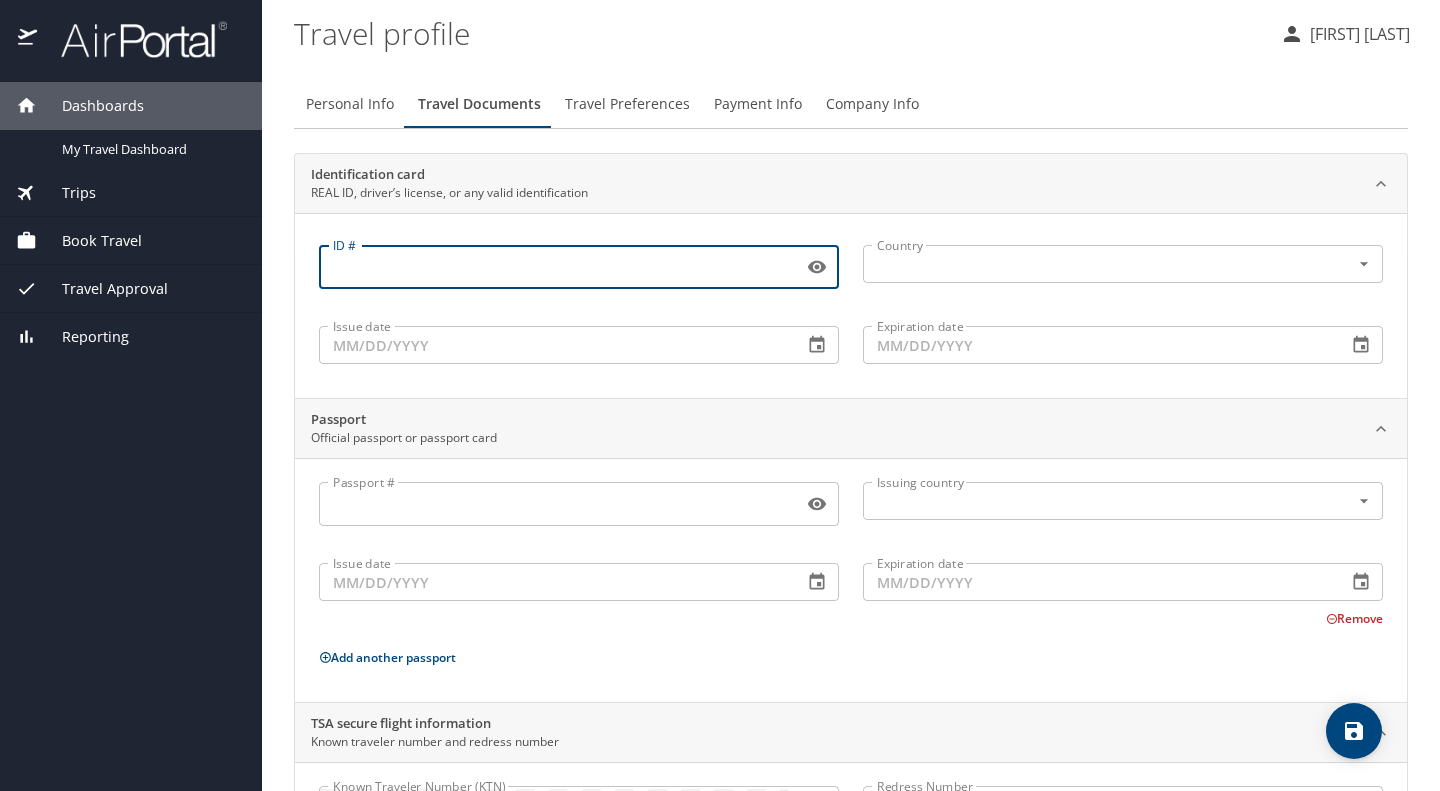 click on "ID #" at bounding box center (557, 267) 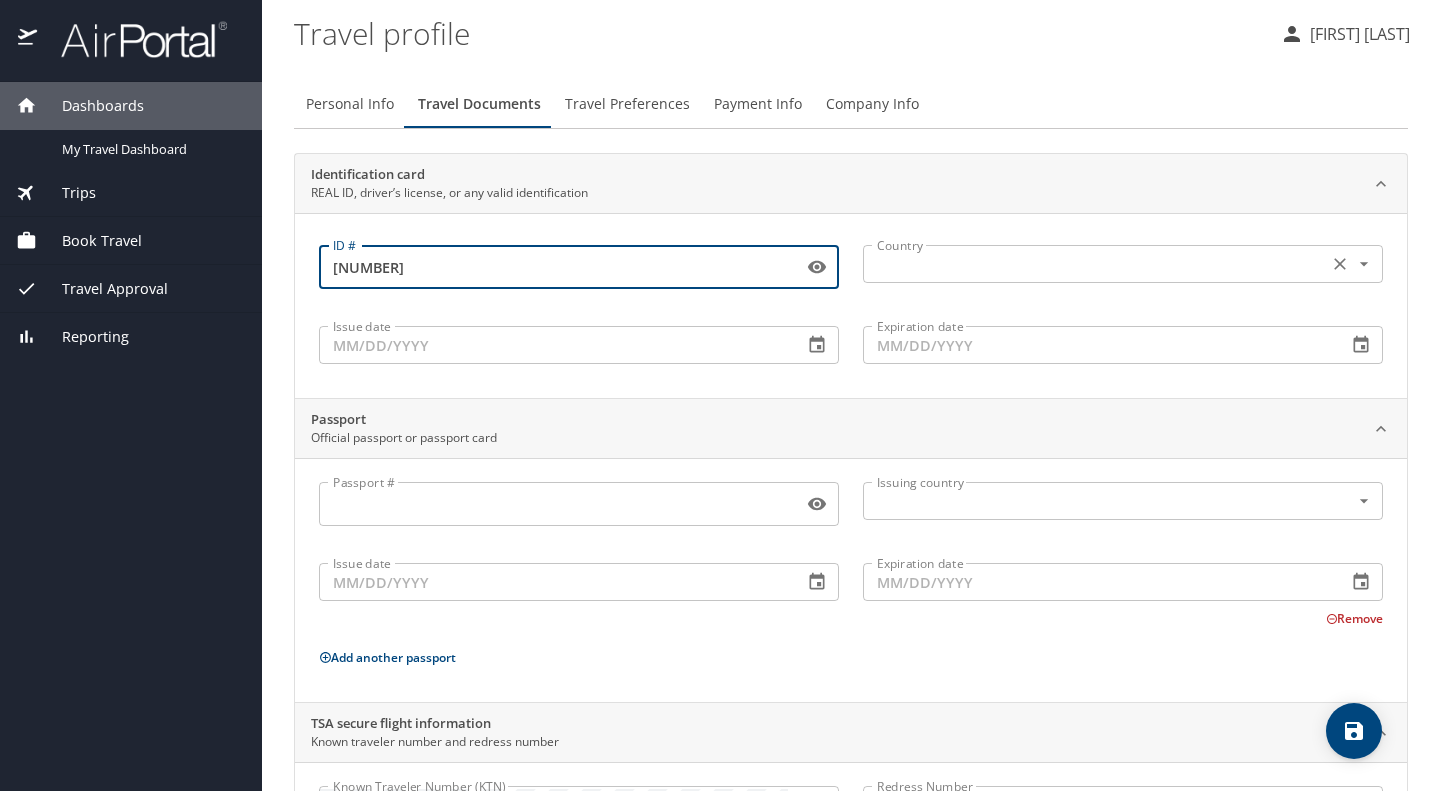 type on "[NUMBER]" 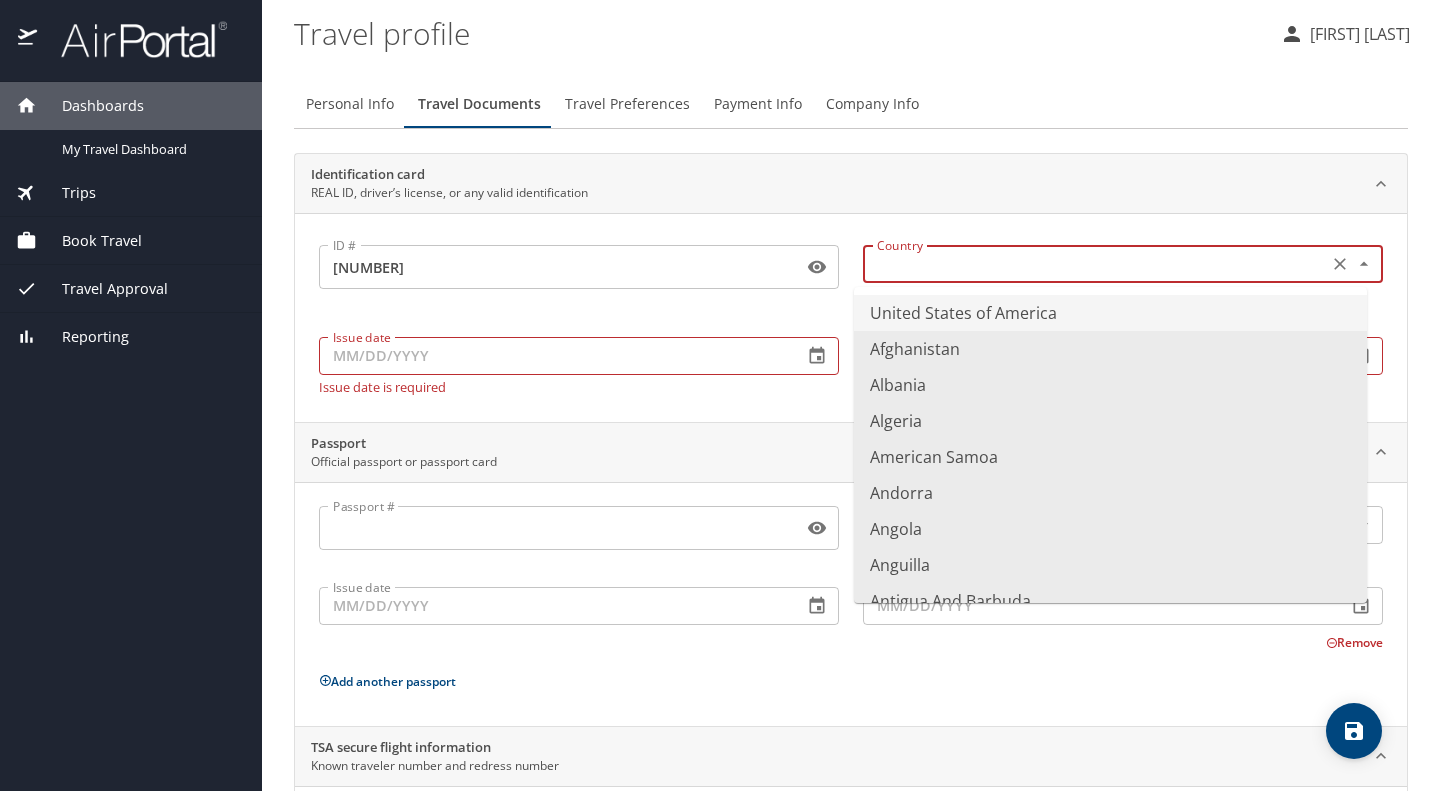 click on "United States of America" at bounding box center [1110, 313] 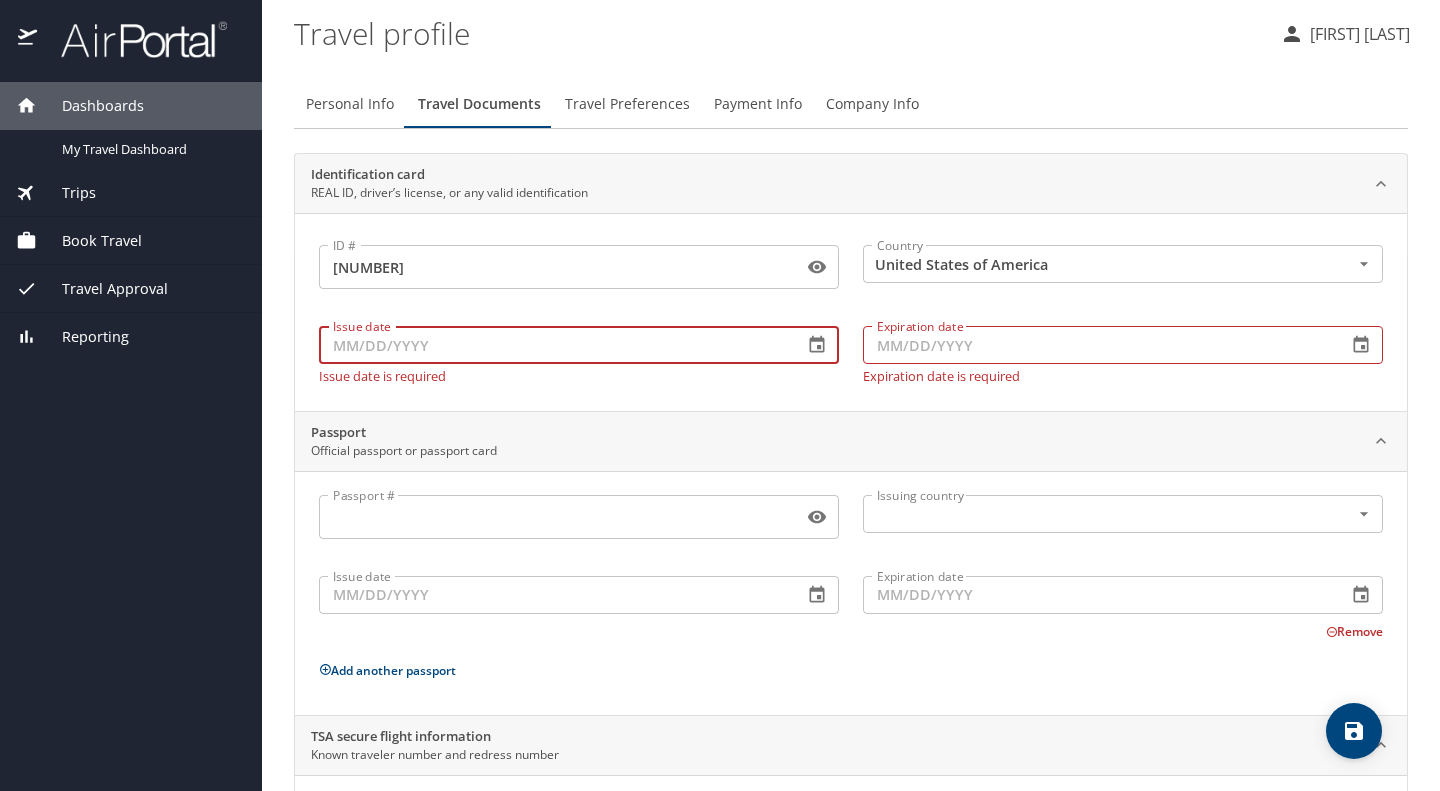 click on "Issue date" at bounding box center (553, 345) 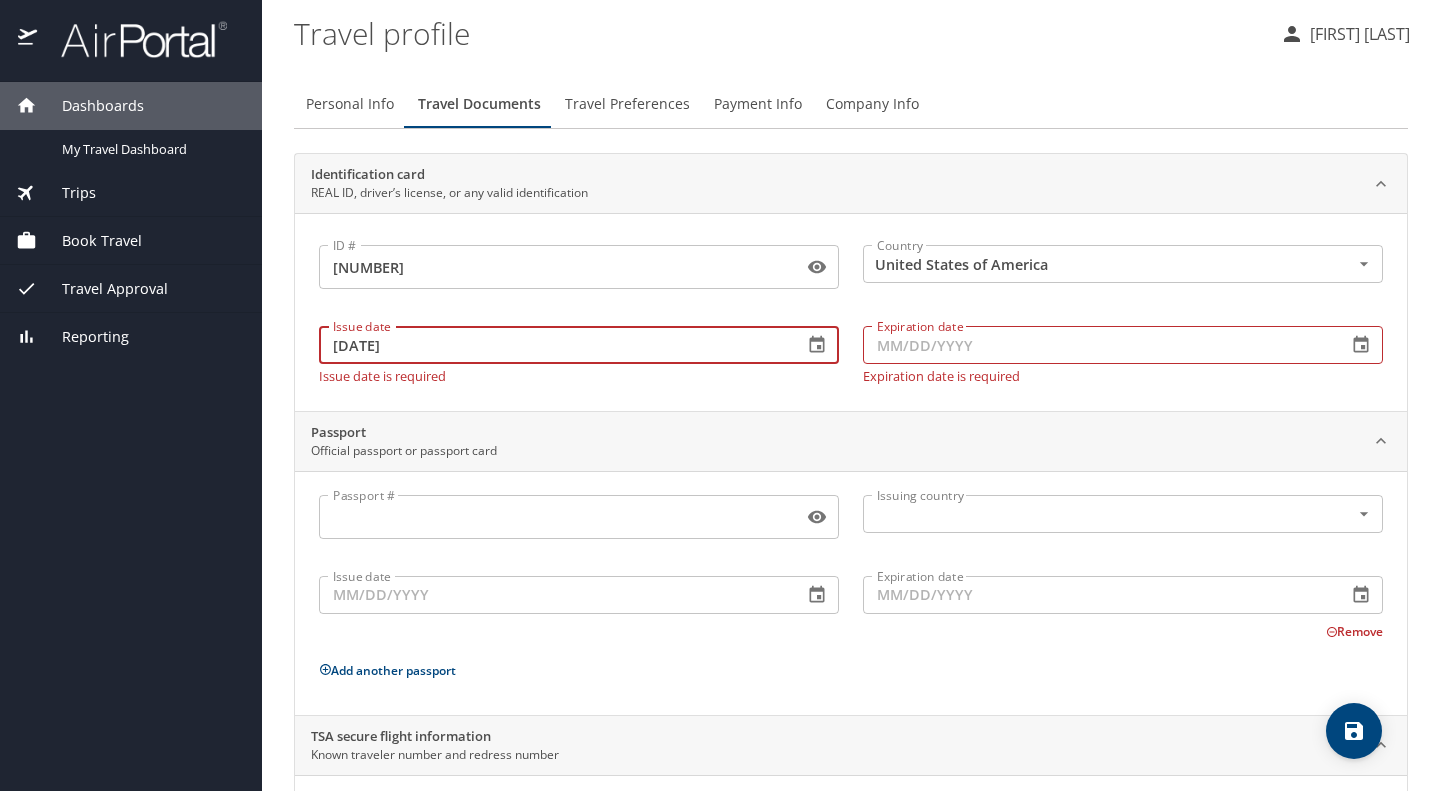 type on "[DATE]" 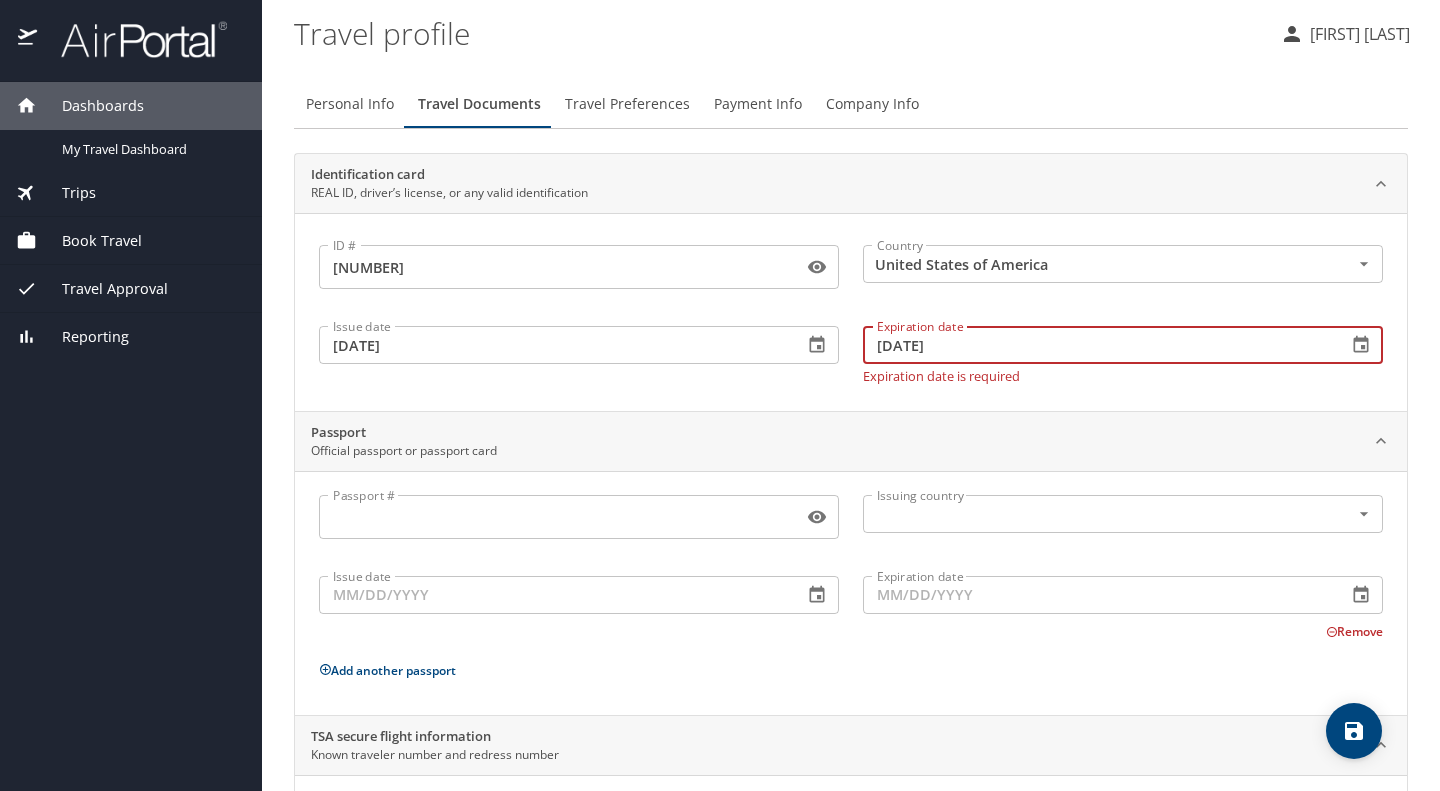 type on "[DATE]" 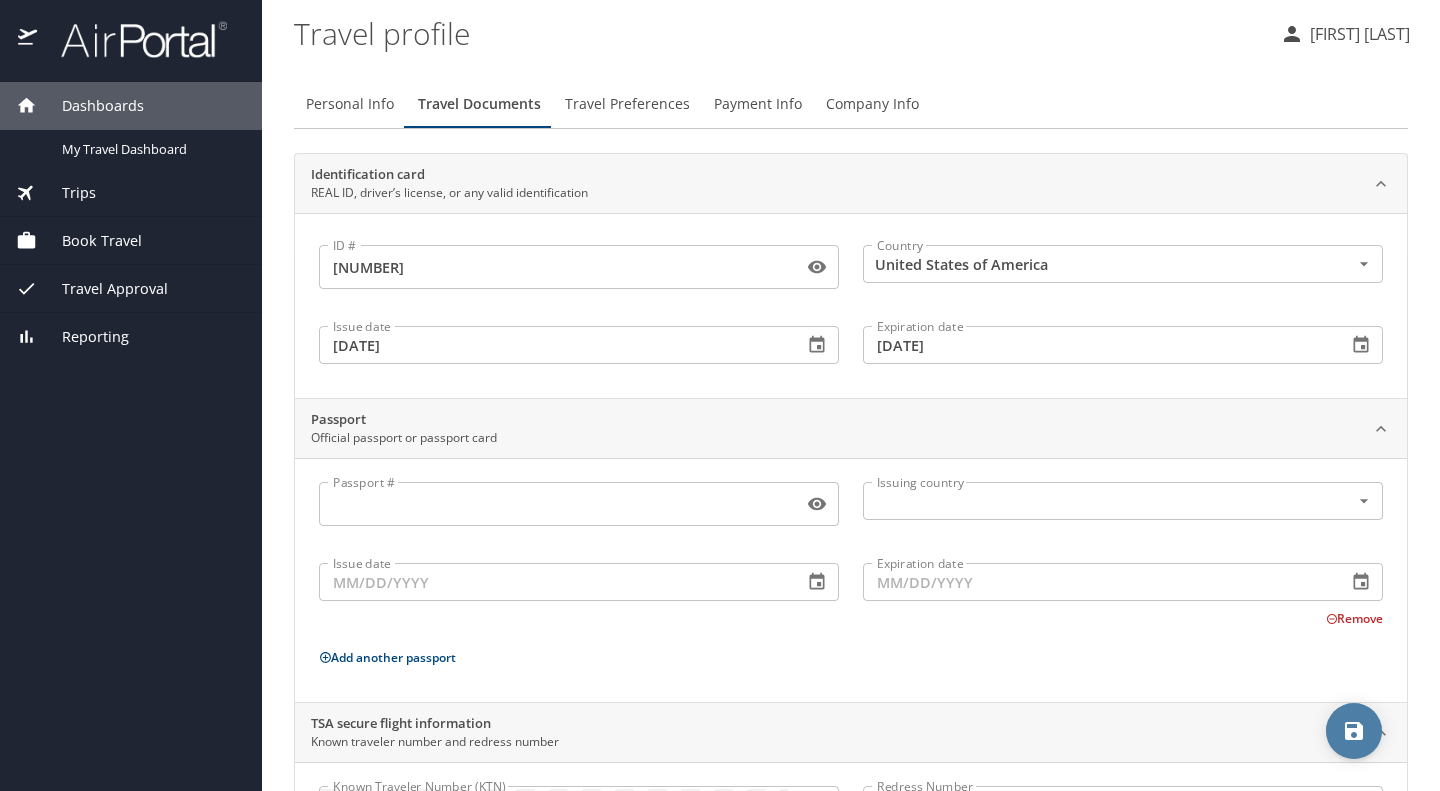 click 